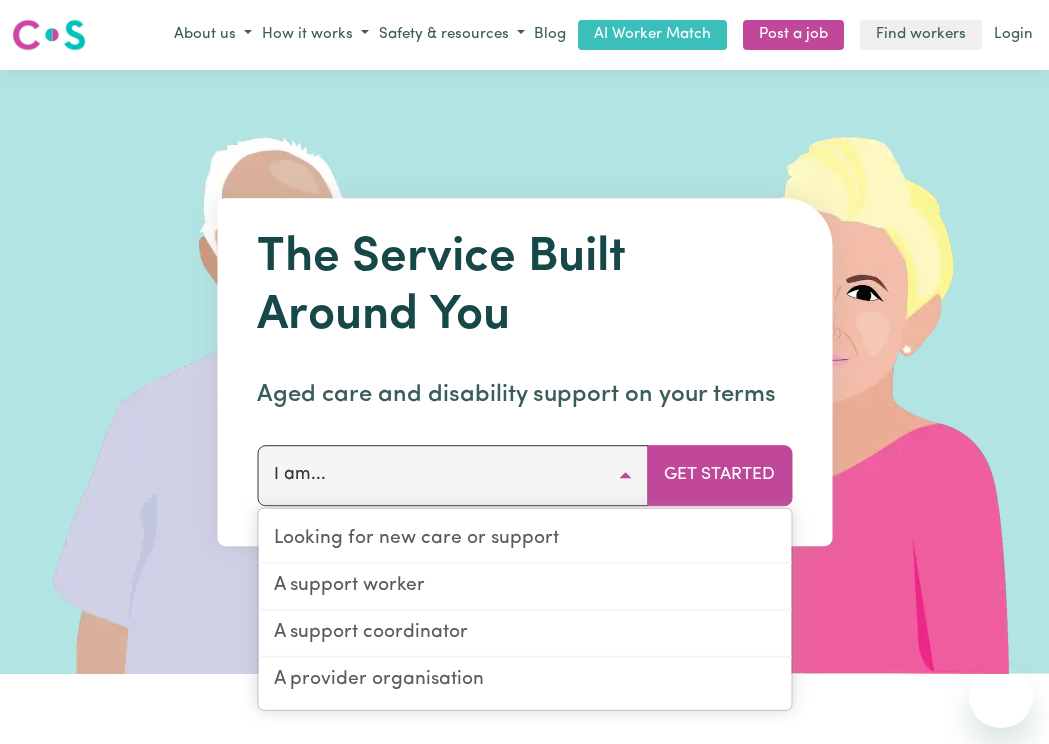 scroll, scrollTop: 0, scrollLeft: 0, axis: both 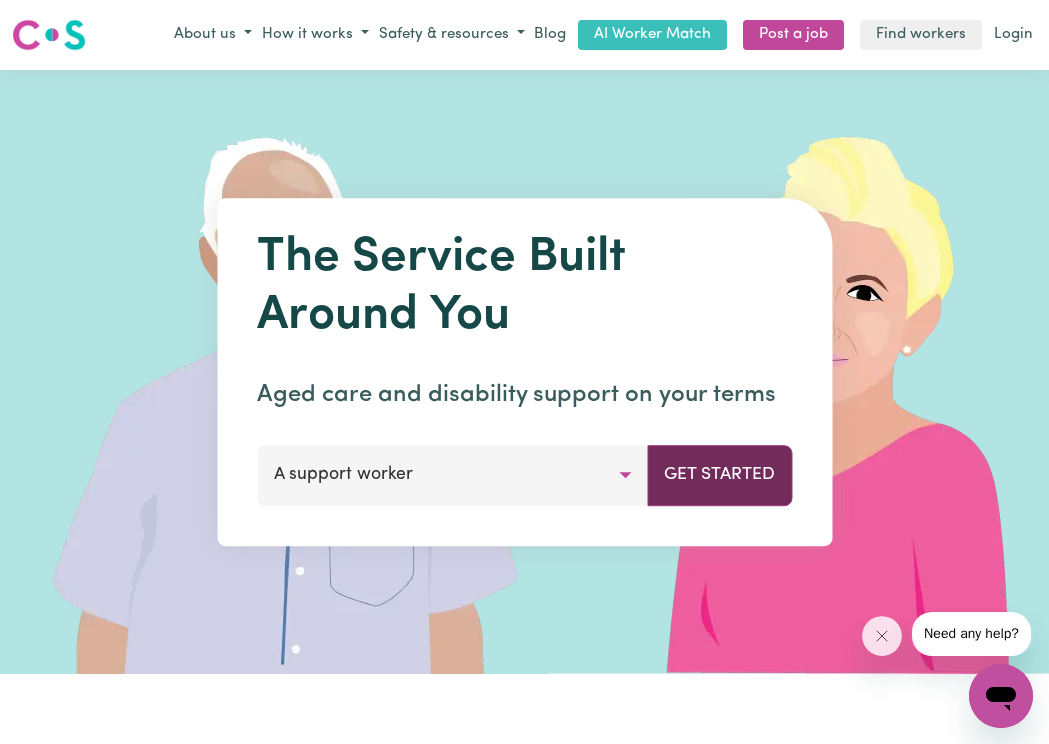 click on "Get Started" at bounding box center (719, 475) 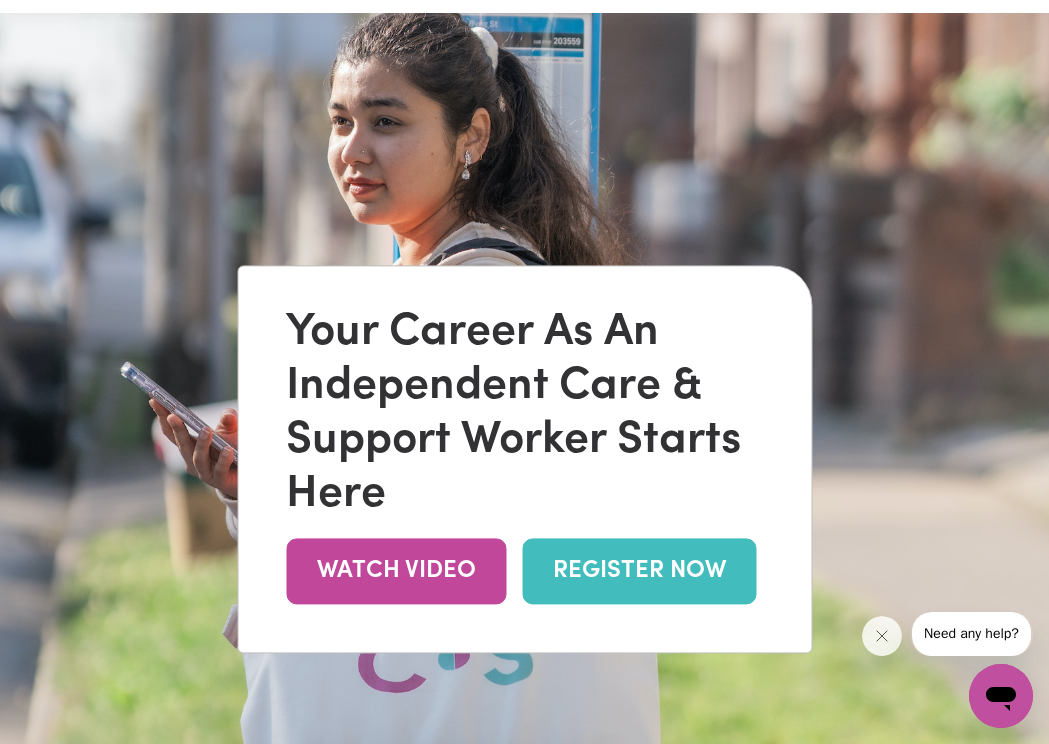 scroll, scrollTop: 58, scrollLeft: 0, axis: vertical 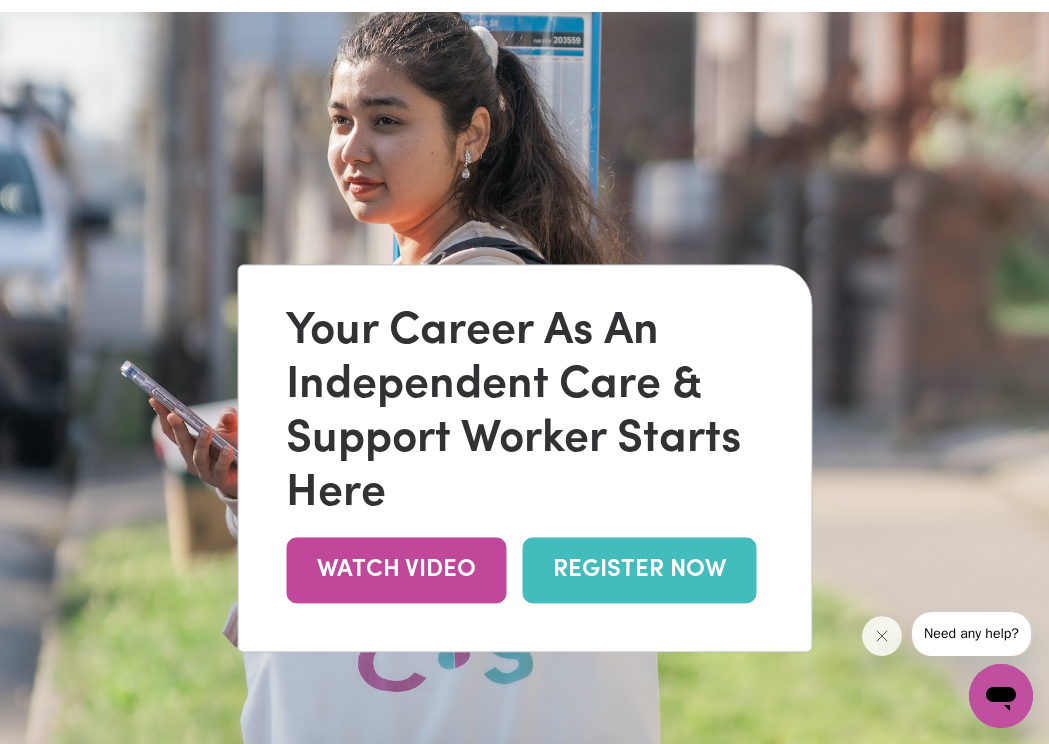 click on "REGISTER NOW" at bounding box center [639, 570] 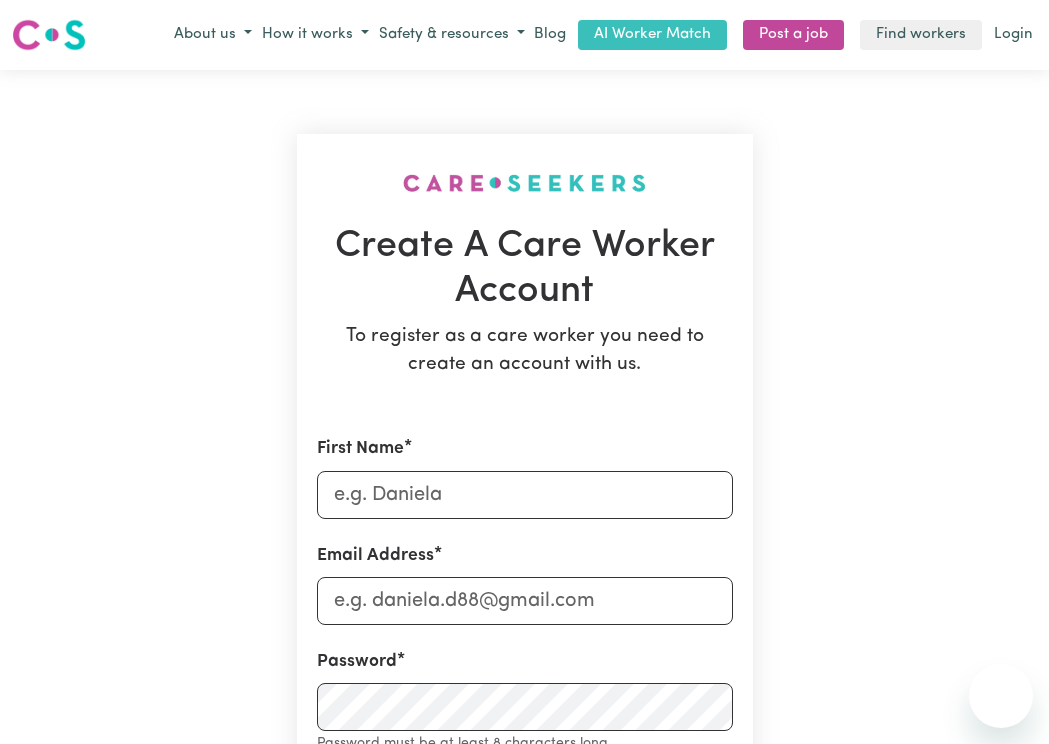 scroll, scrollTop: 0, scrollLeft: 0, axis: both 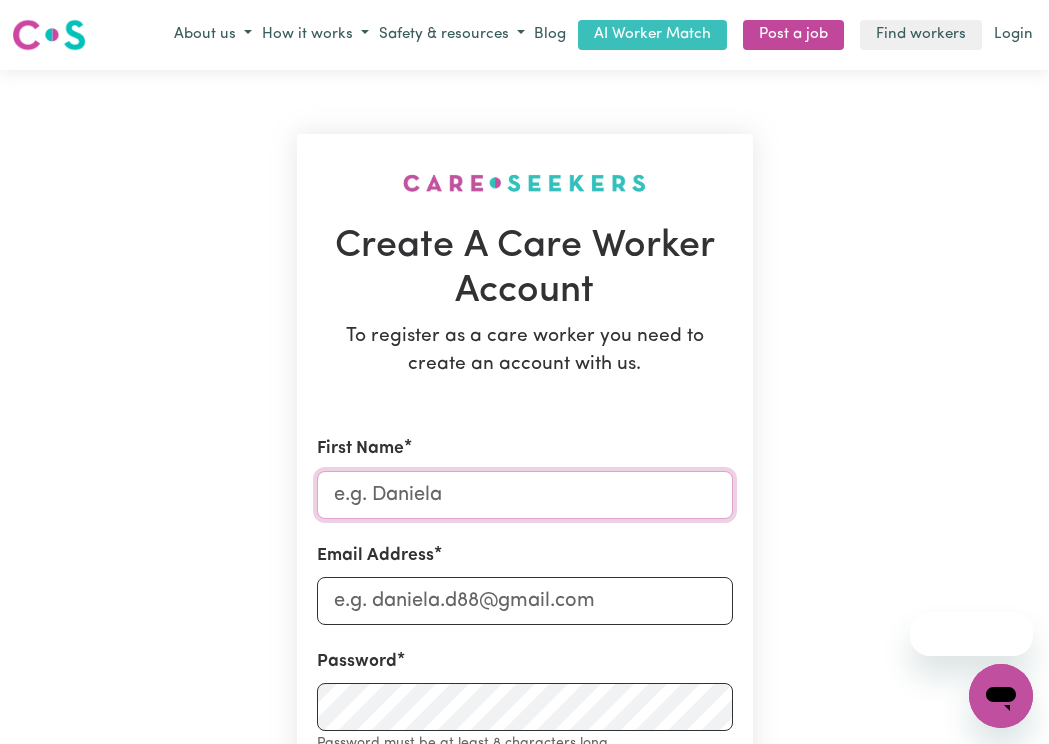 click on "First Name" at bounding box center [525, 495] 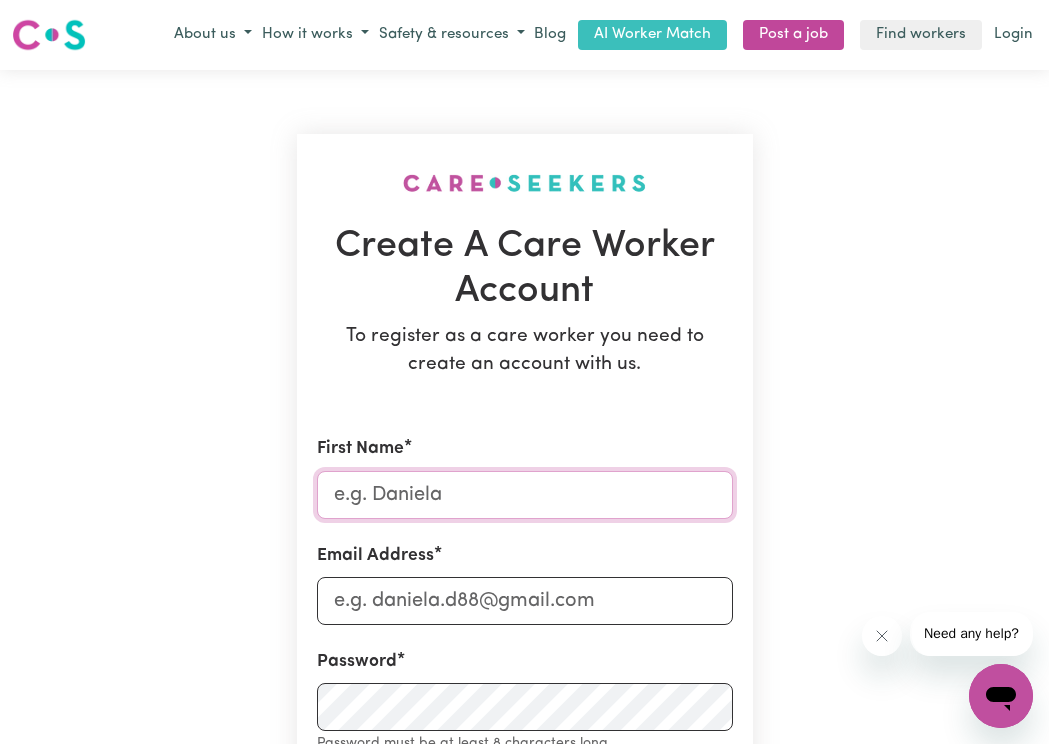 type on "[PERSON_NAME]" 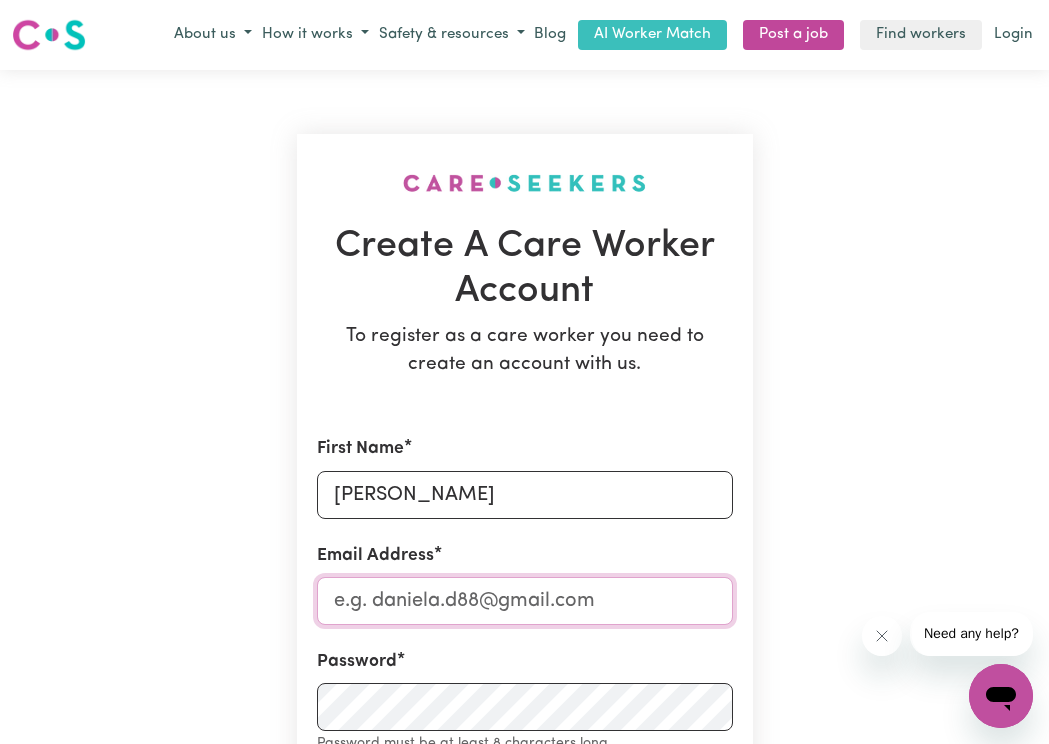 type on "[EMAIL_ADDRESS][DOMAIN_NAME]" 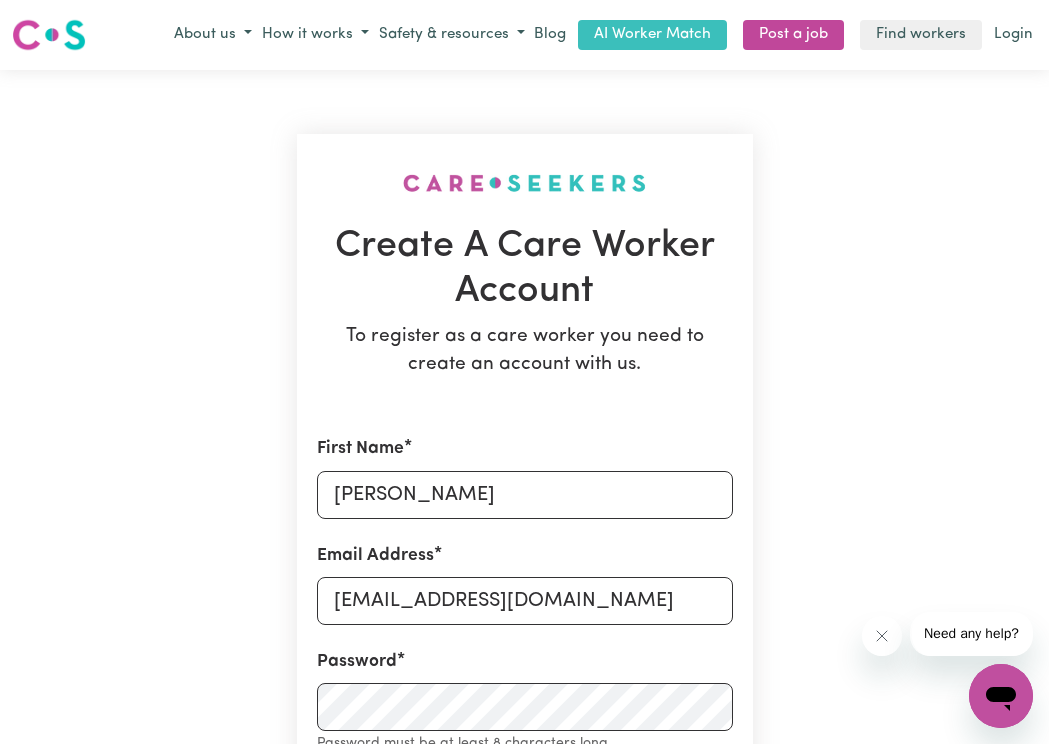 type on "0494386747" 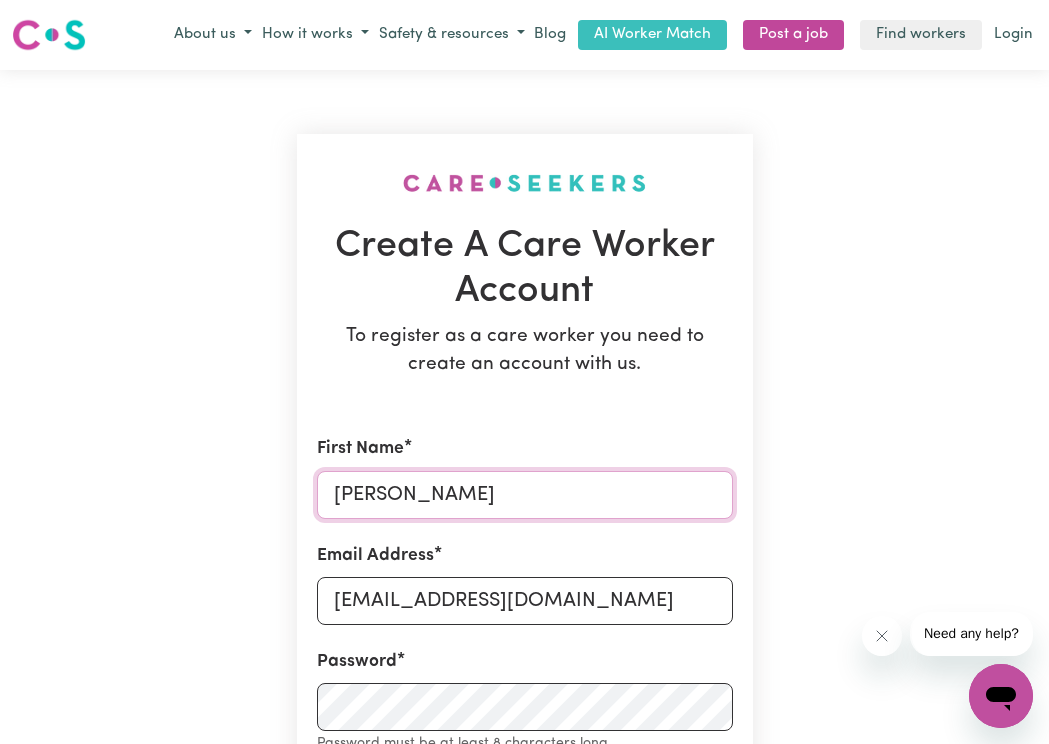 click on "Sam" at bounding box center (525, 495) 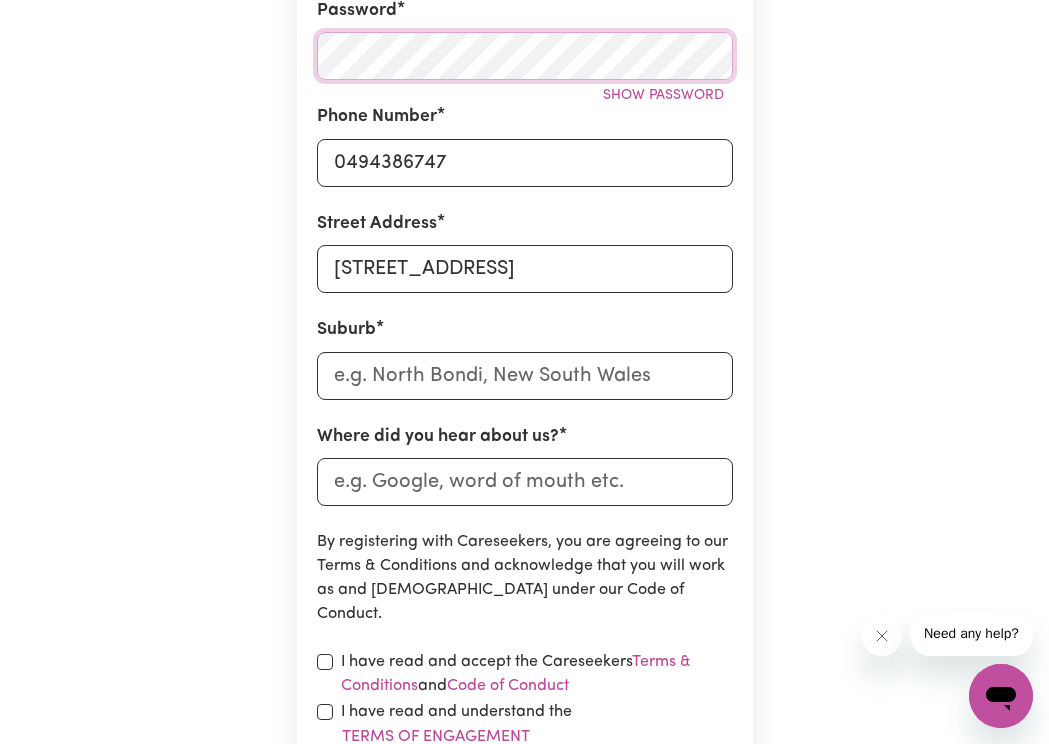 scroll, scrollTop: 653, scrollLeft: 0, axis: vertical 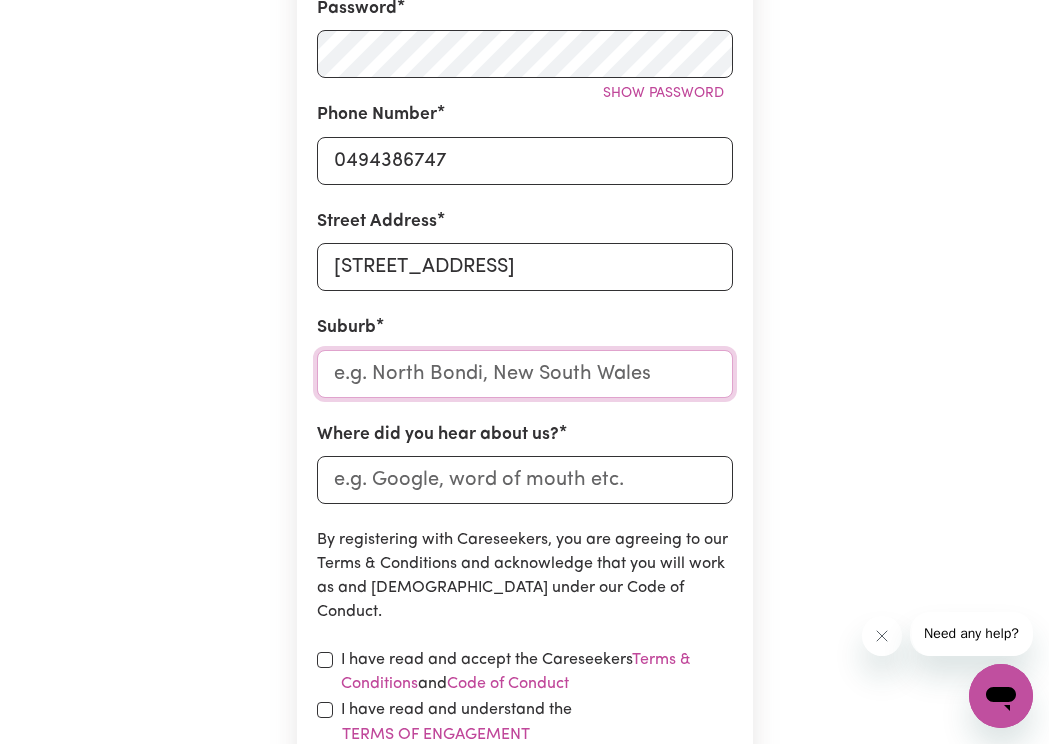 click at bounding box center (525, 374) 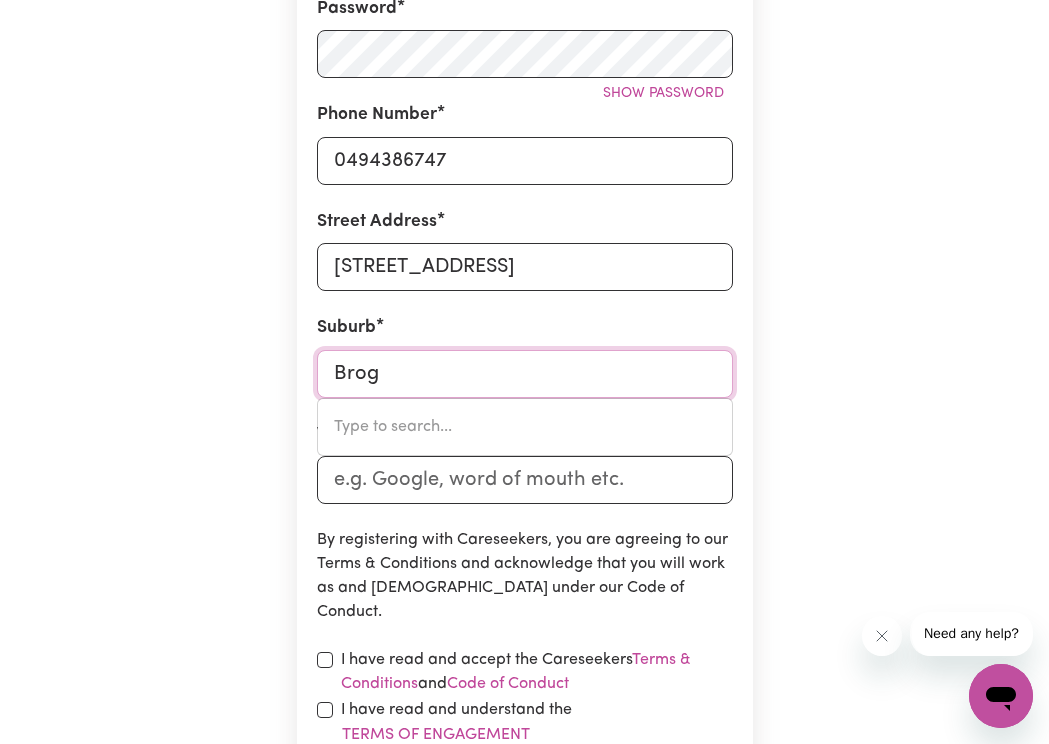type on "Broga" 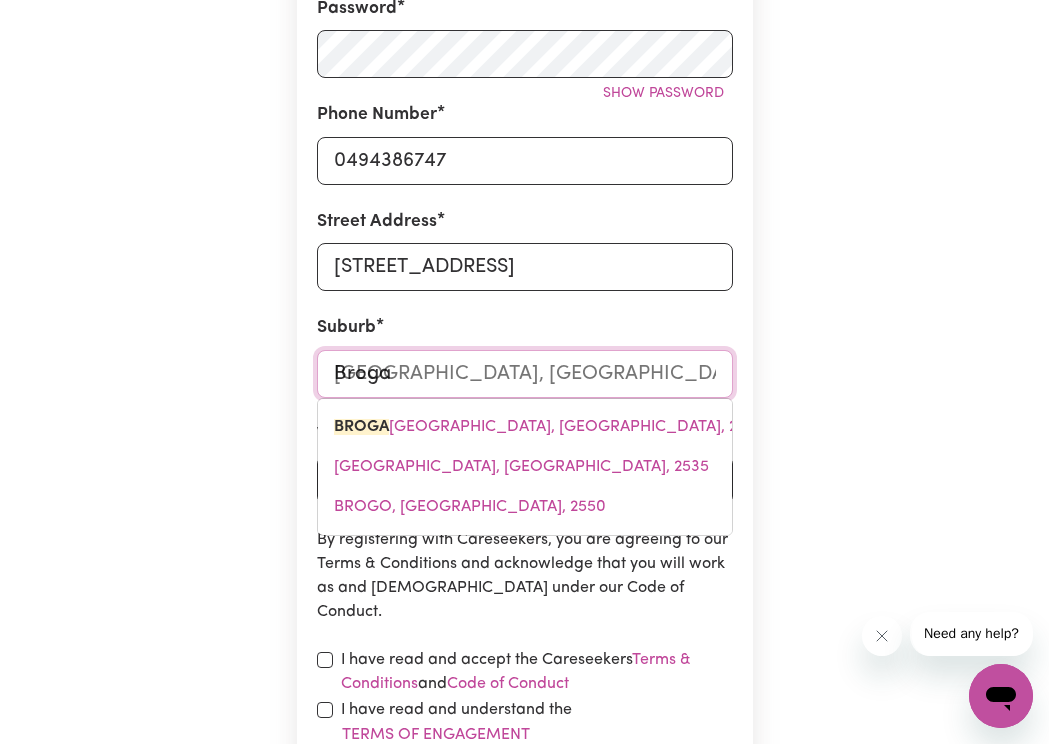 type on "Brogan" 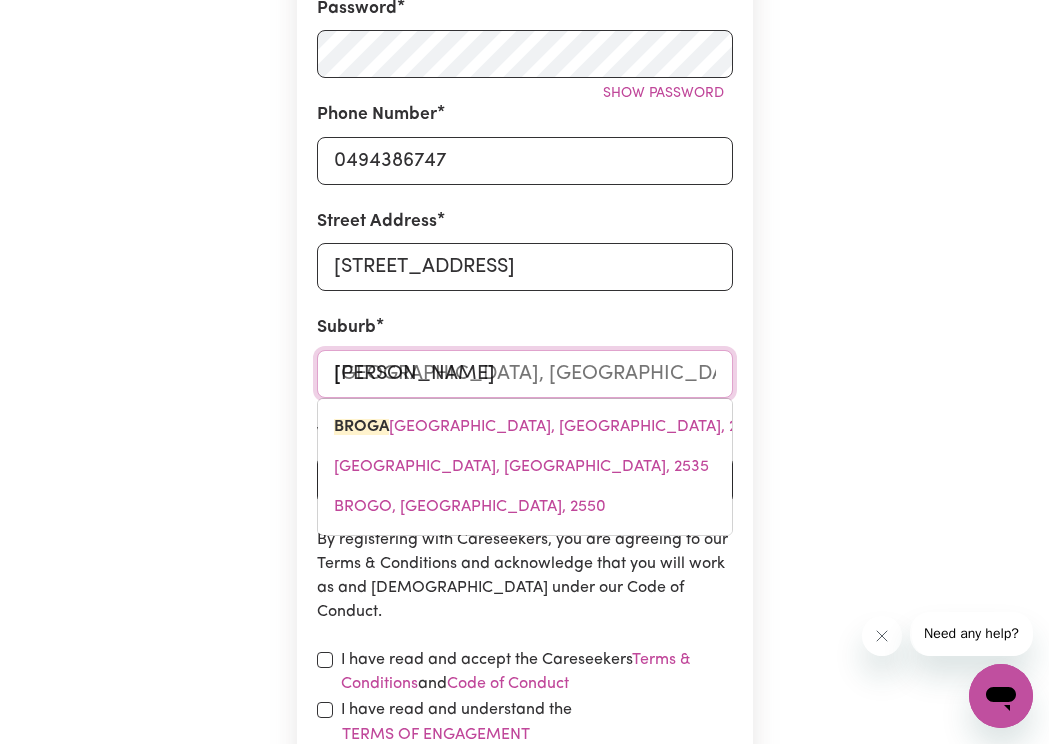 type on "Brogann" 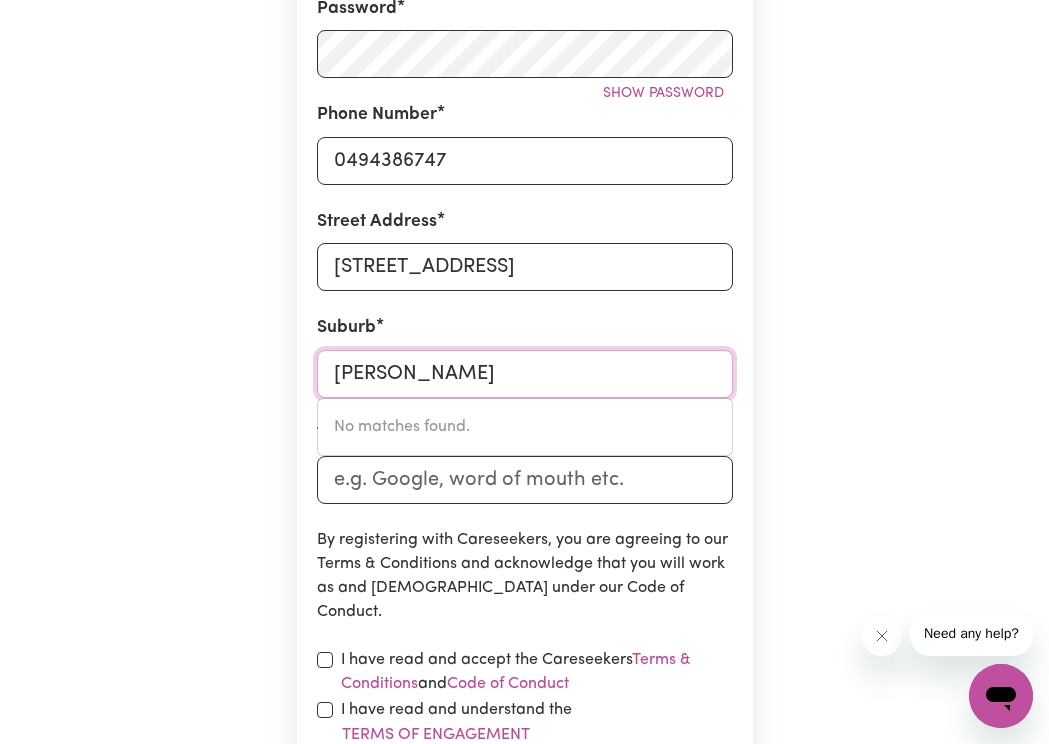 click on "Brogan" at bounding box center [525, 374] 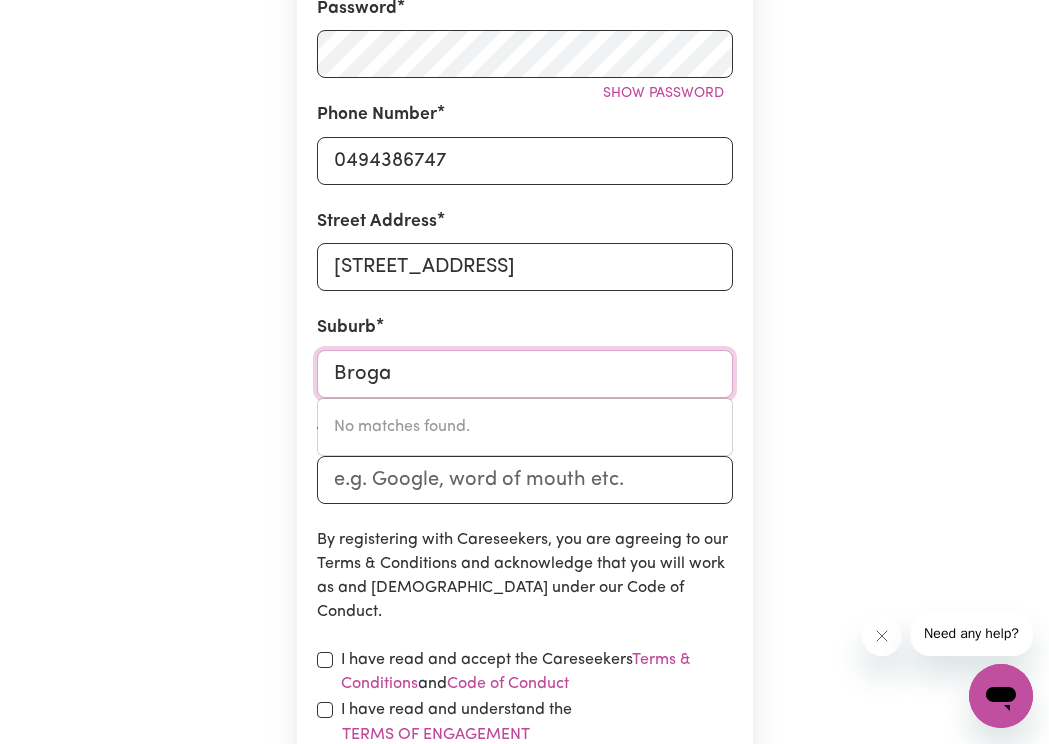 type on "BrogaNS CREEK, New South Wales, 2848" 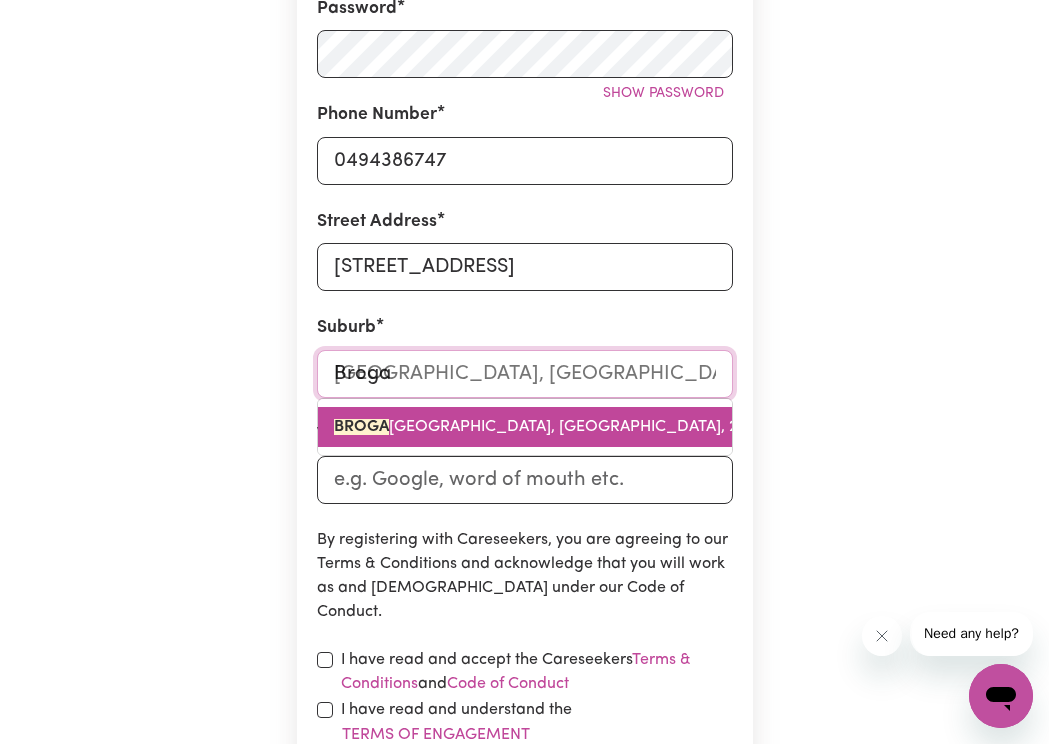 click on "BROGA NS CREEK, New South Wales, 2848" at bounding box center (549, 427) 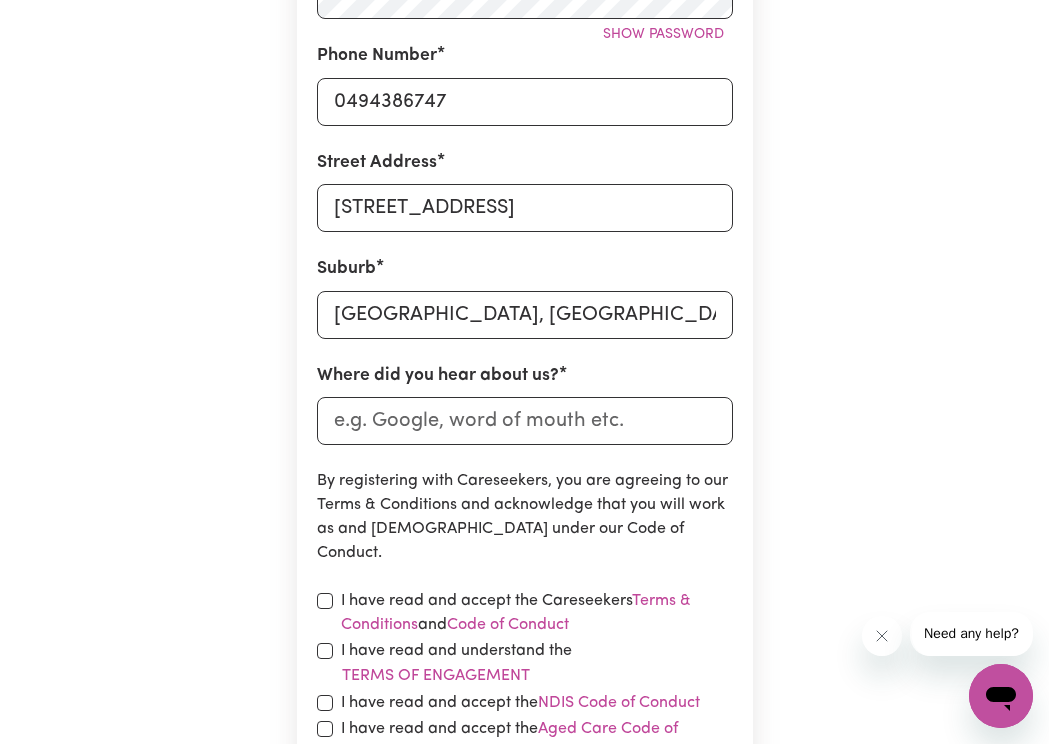 scroll, scrollTop: 717, scrollLeft: 0, axis: vertical 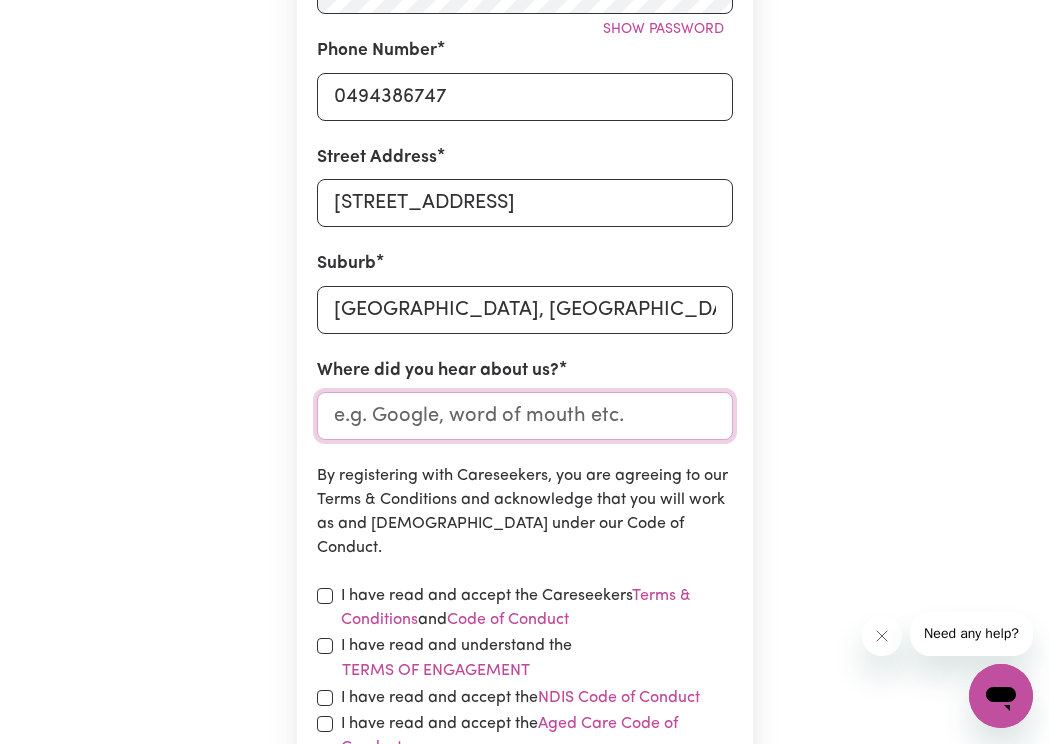 click on "Where did you hear about us?" at bounding box center (525, 416) 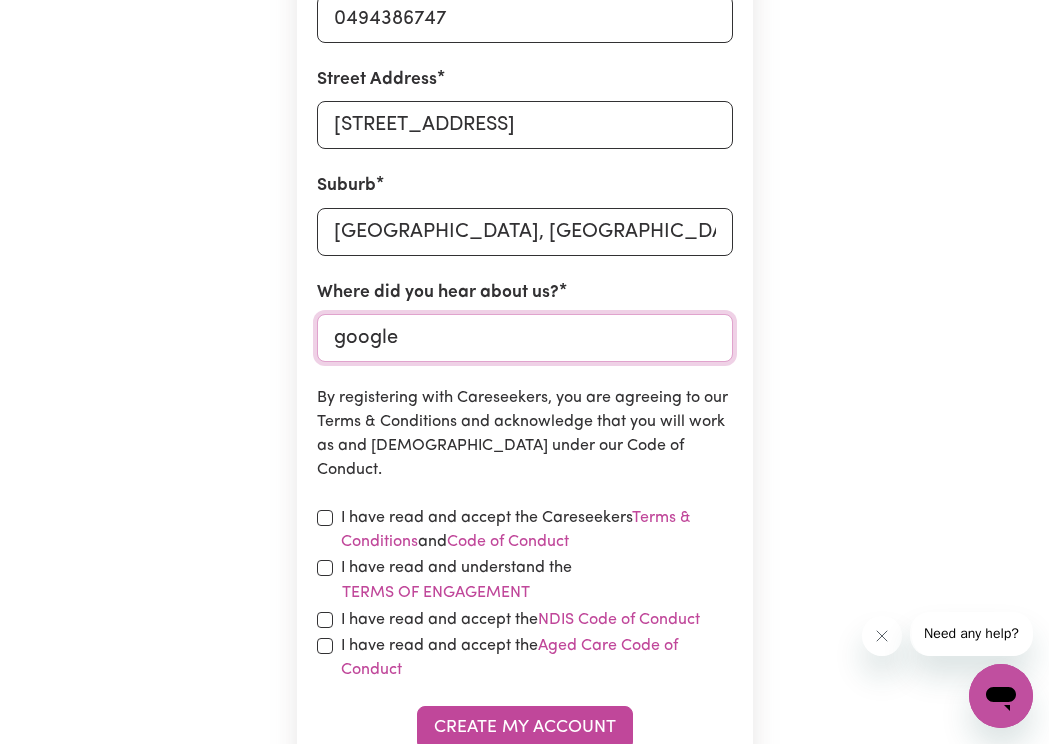 scroll, scrollTop: 796, scrollLeft: 0, axis: vertical 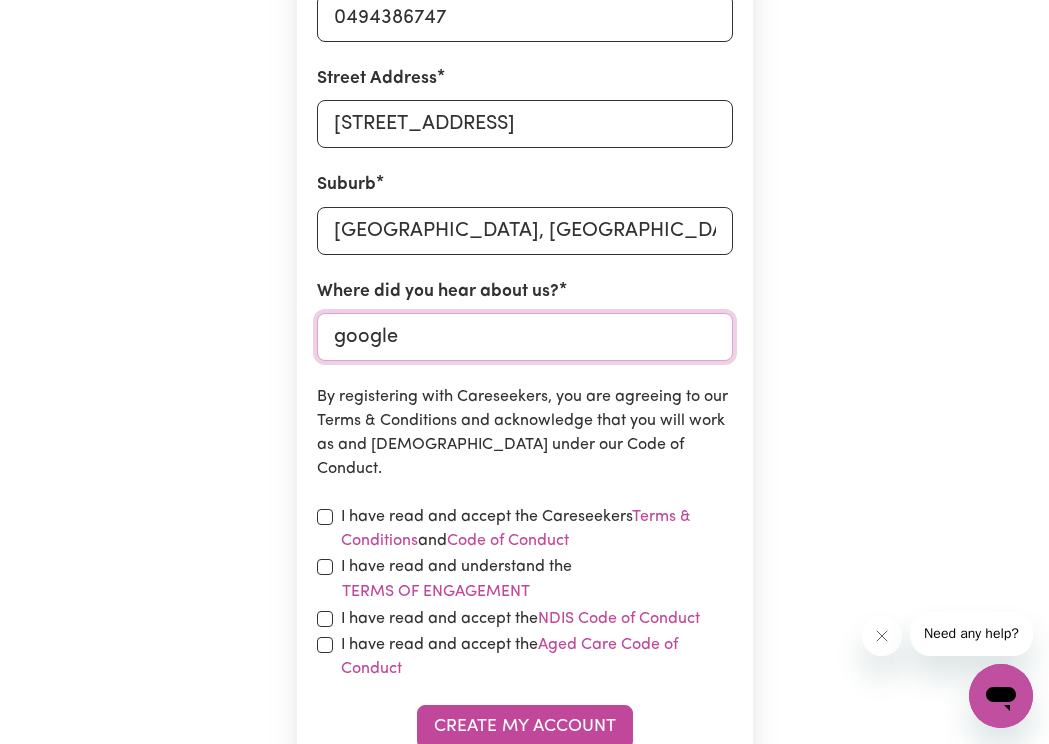 type on "google" 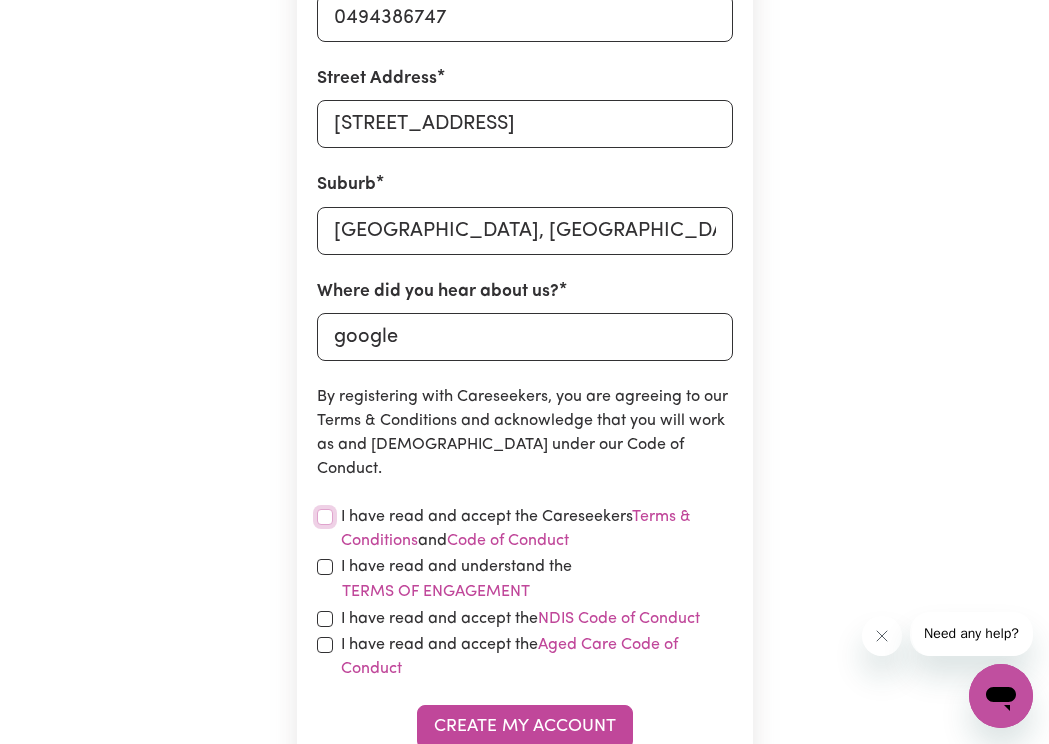 click at bounding box center (325, 517) 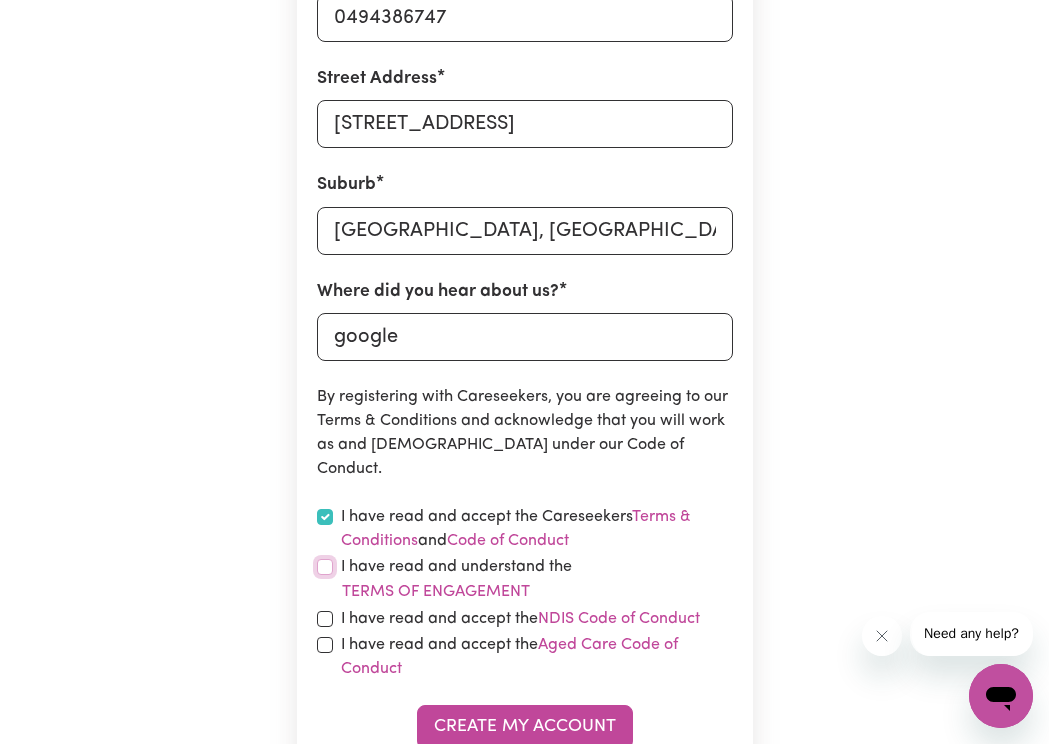 click at bounding box center [325, 567] 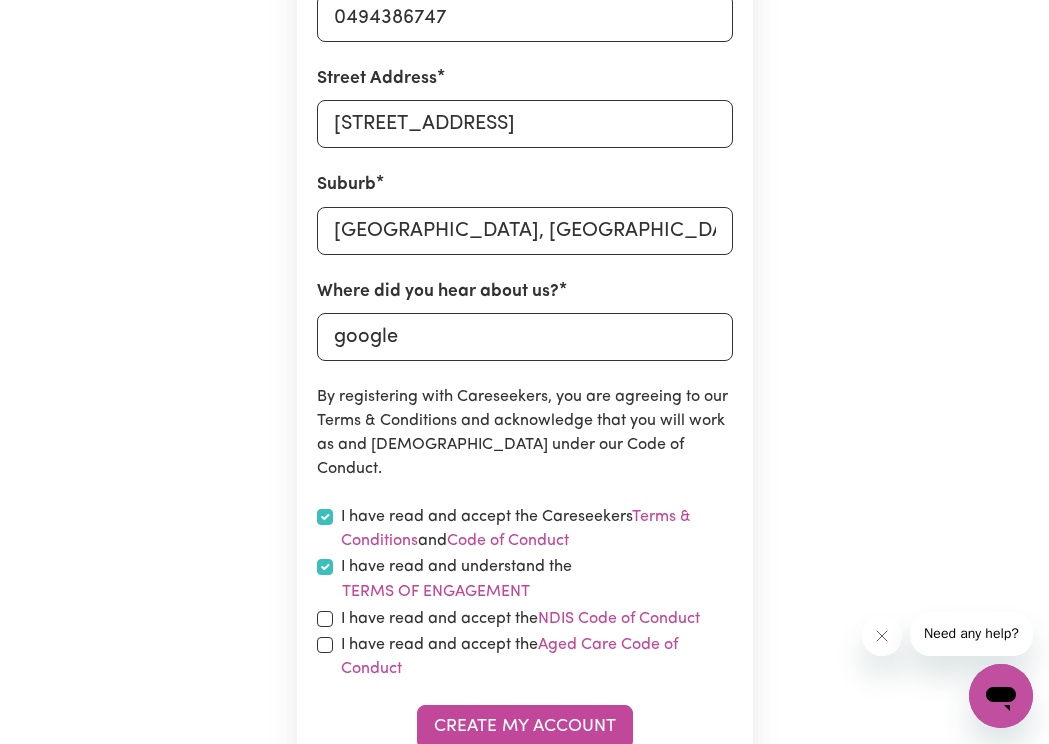 checkbox on "true" 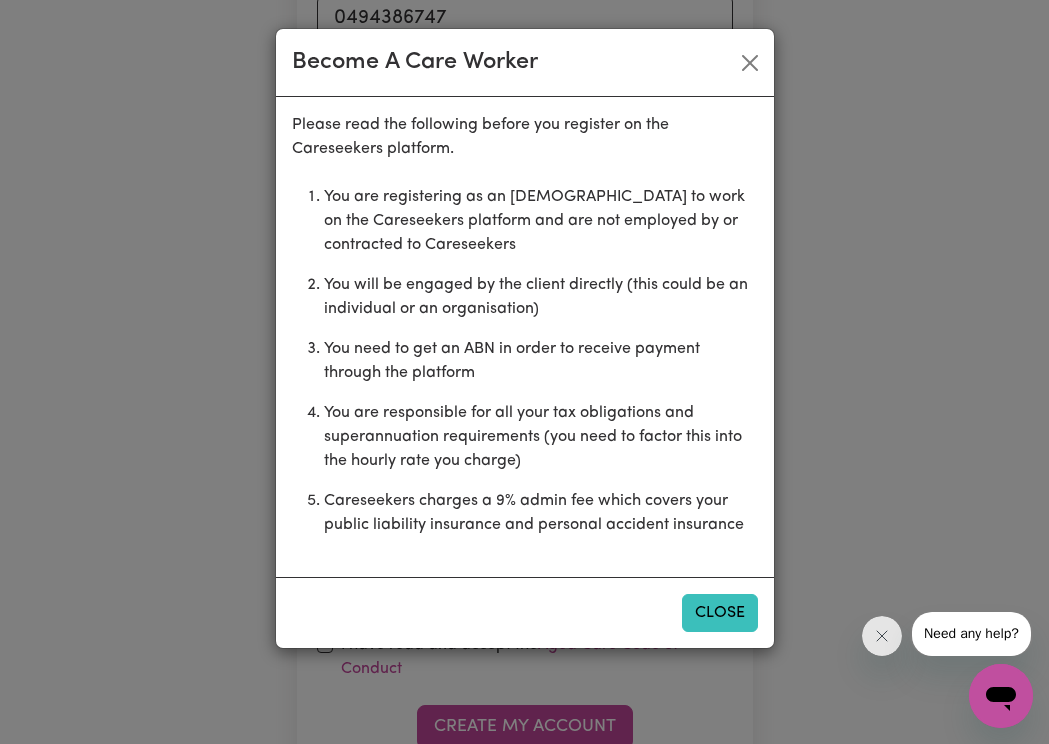 click on "Close" at bounding box center (720, 613) 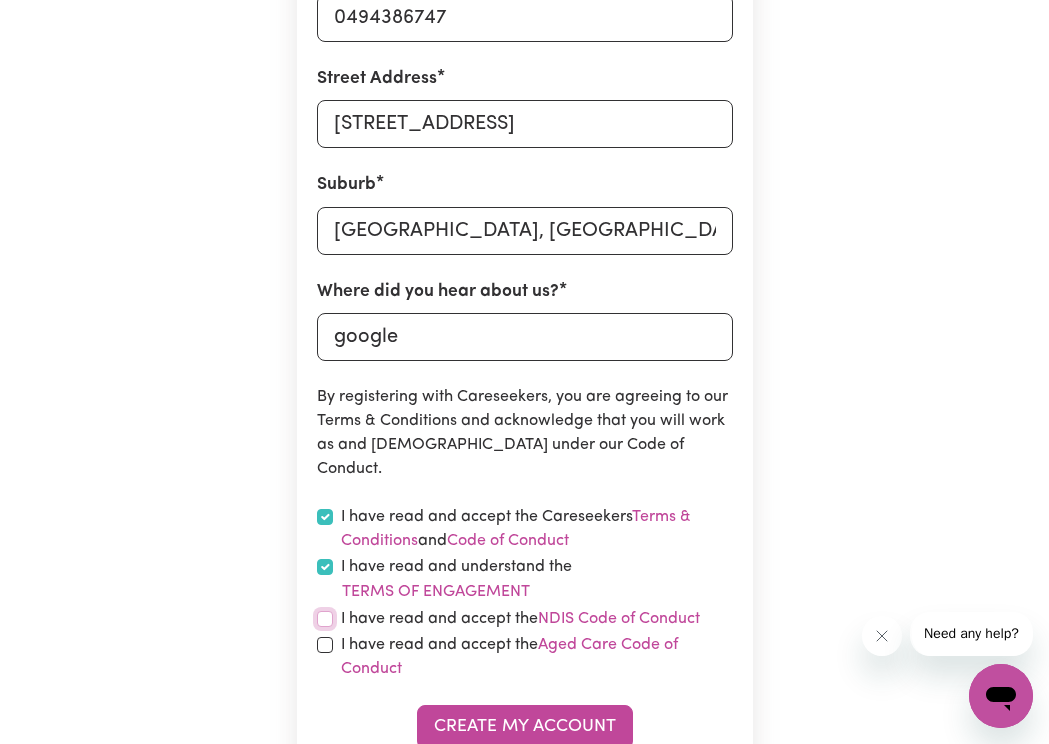click at bounding box center (325, 619) 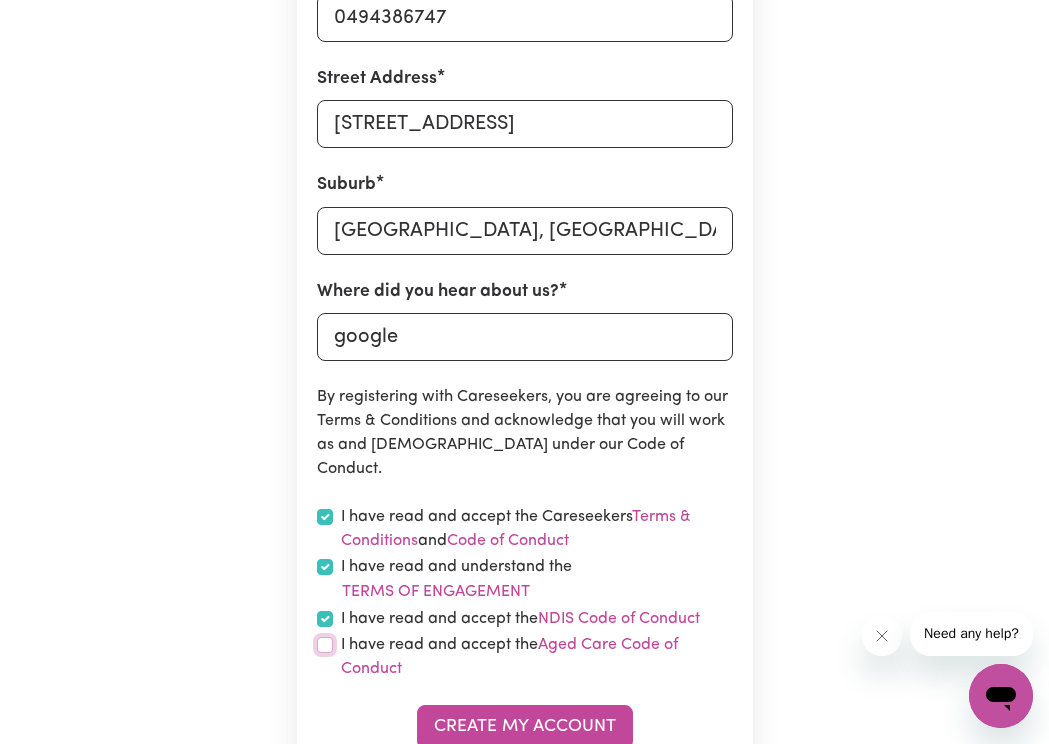 click at bounding box center (325, 645) 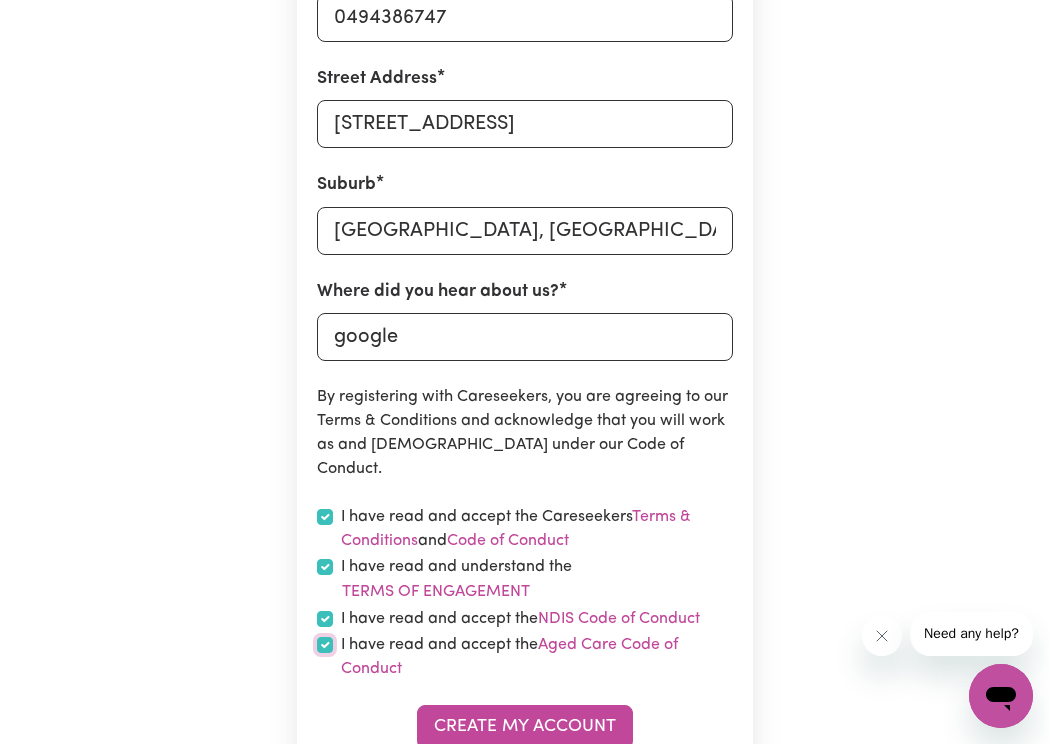 checkbox on "true" 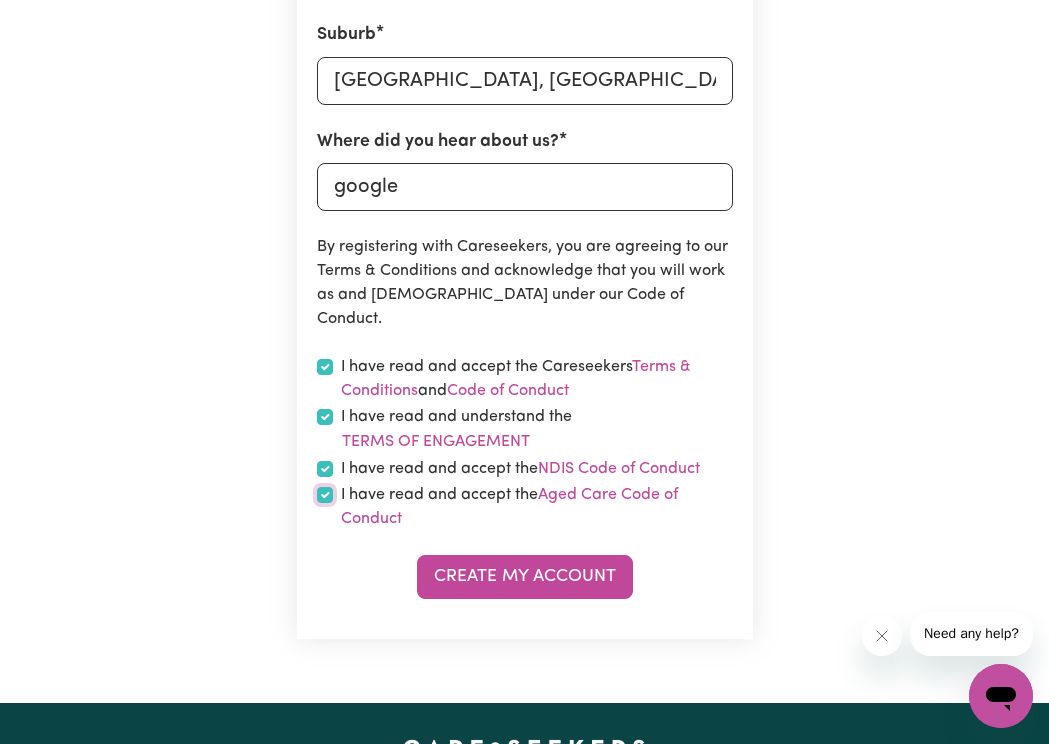 scroll, scrollTop: 948, scrollLeft: 0, axis: vertical 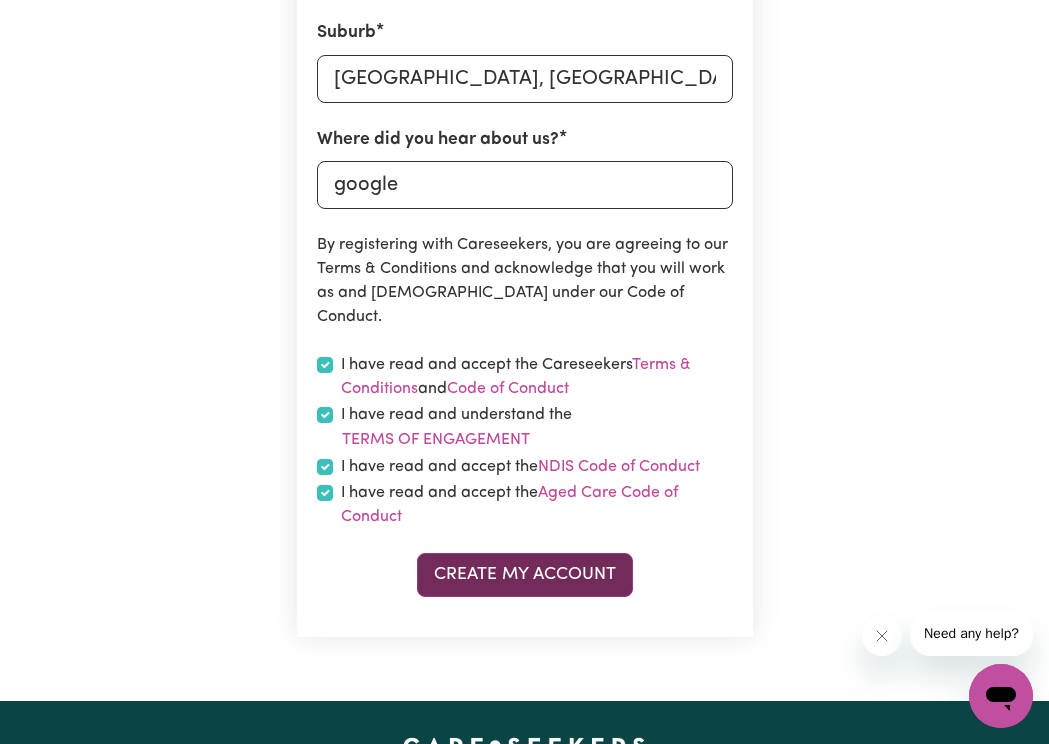 click on "Create My Account" at bounding box center (525, 575) 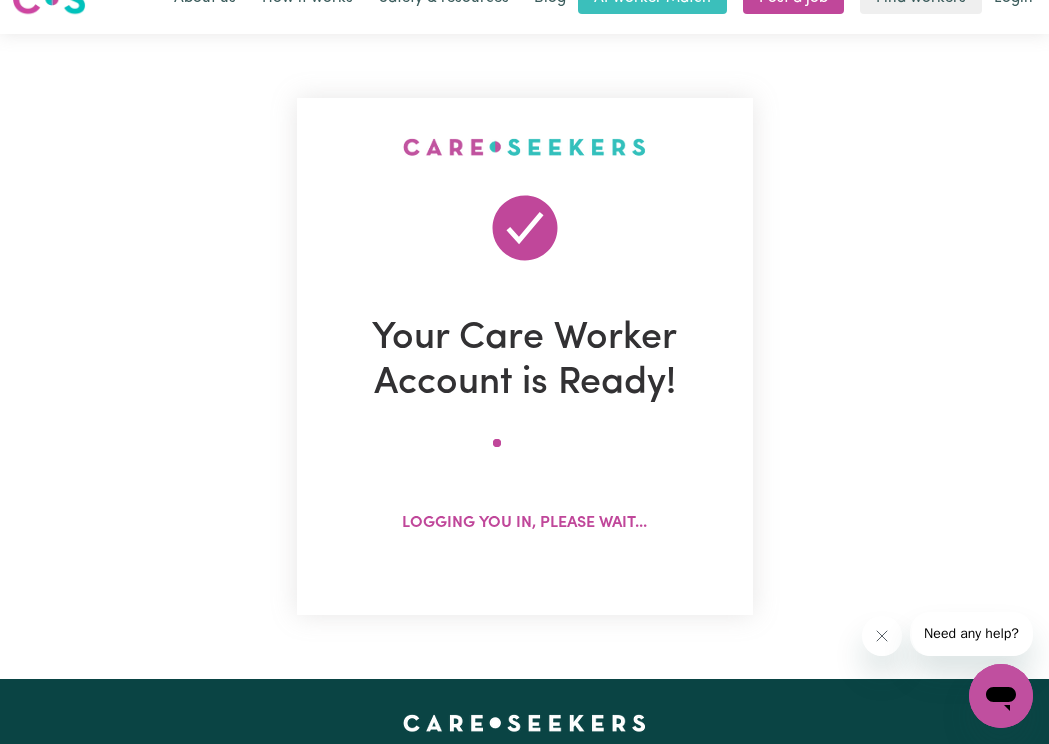 scroll, scrollTop: 0, scrollLeft: 0, axis: both 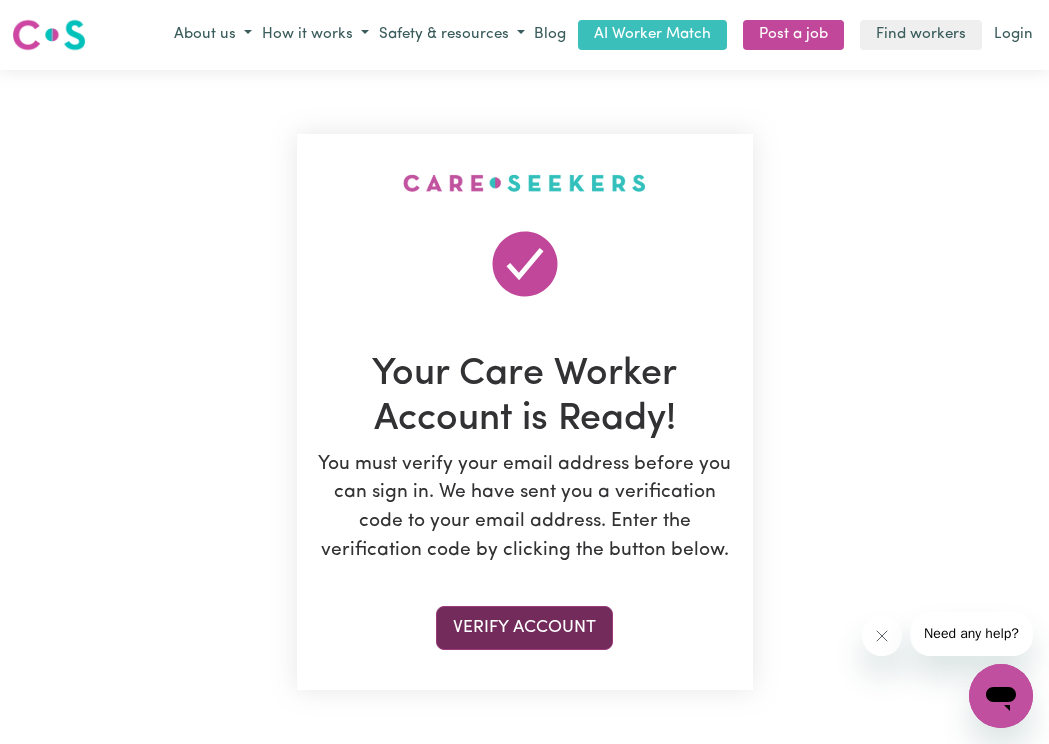 click on "Verify Account" at bounding box center (524, 628) 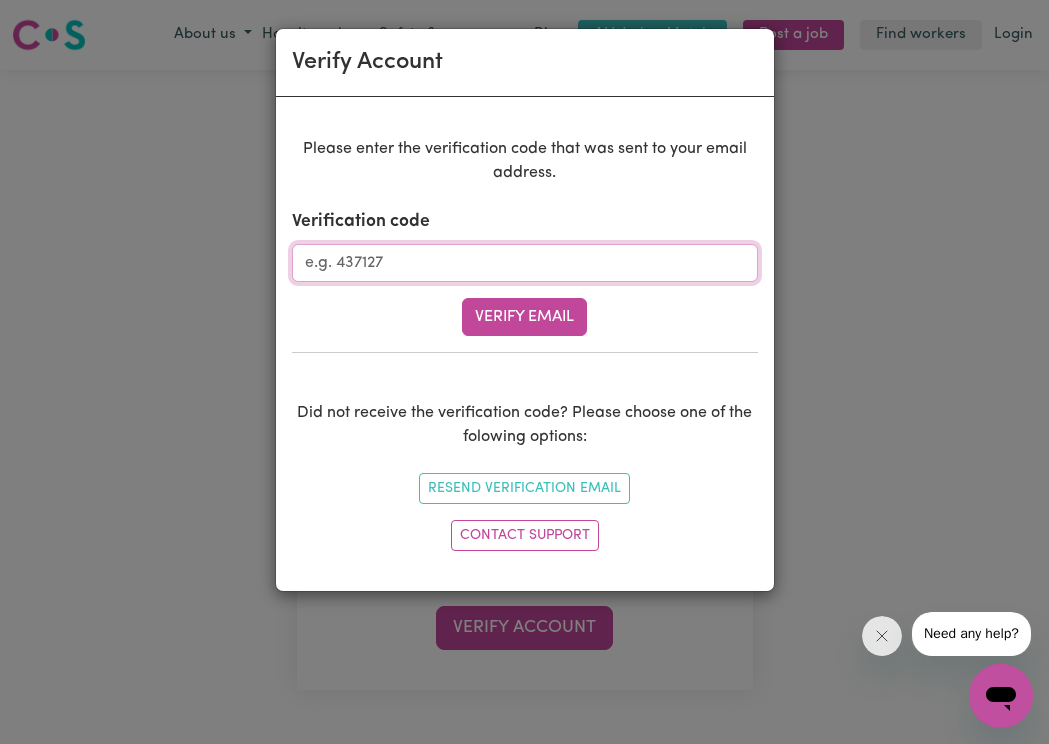 click on "Verification code" at bounding box center [525, 263] 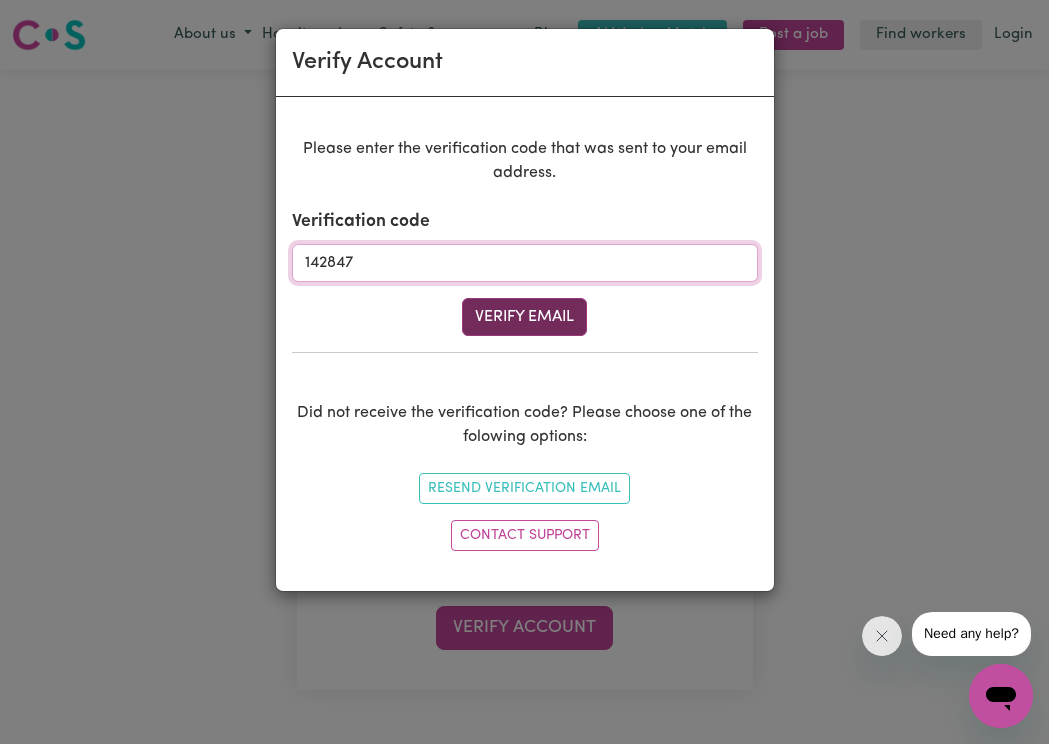 type on "142847" 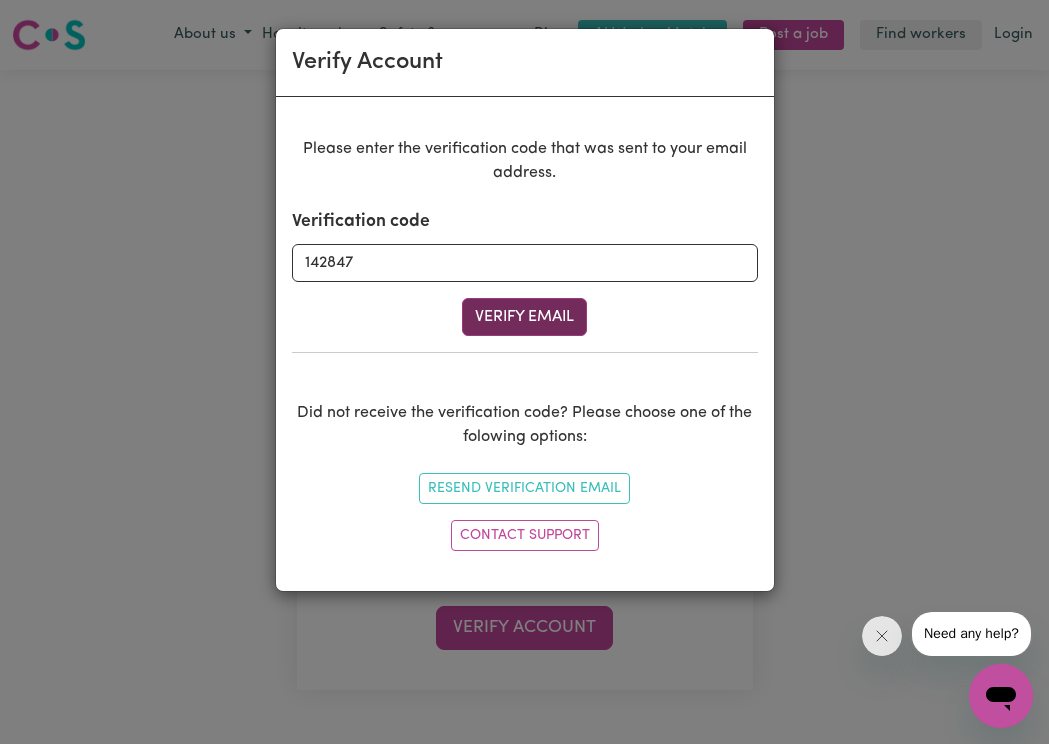 click on "Verify Email" at bounding box center [524, 317] 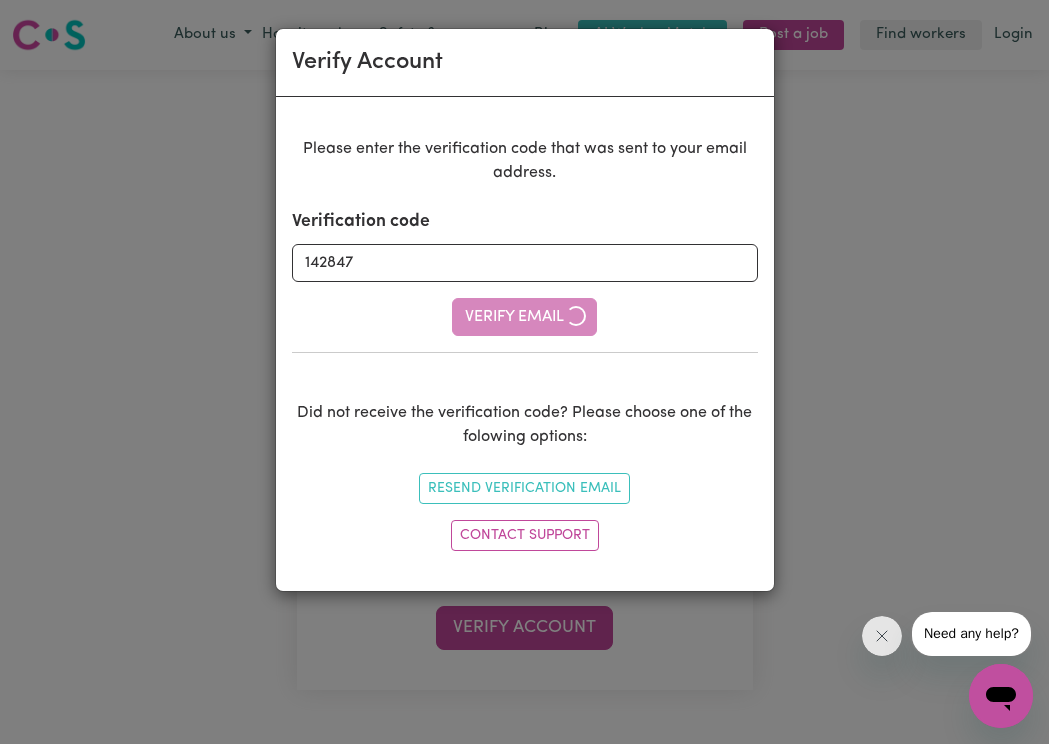 type 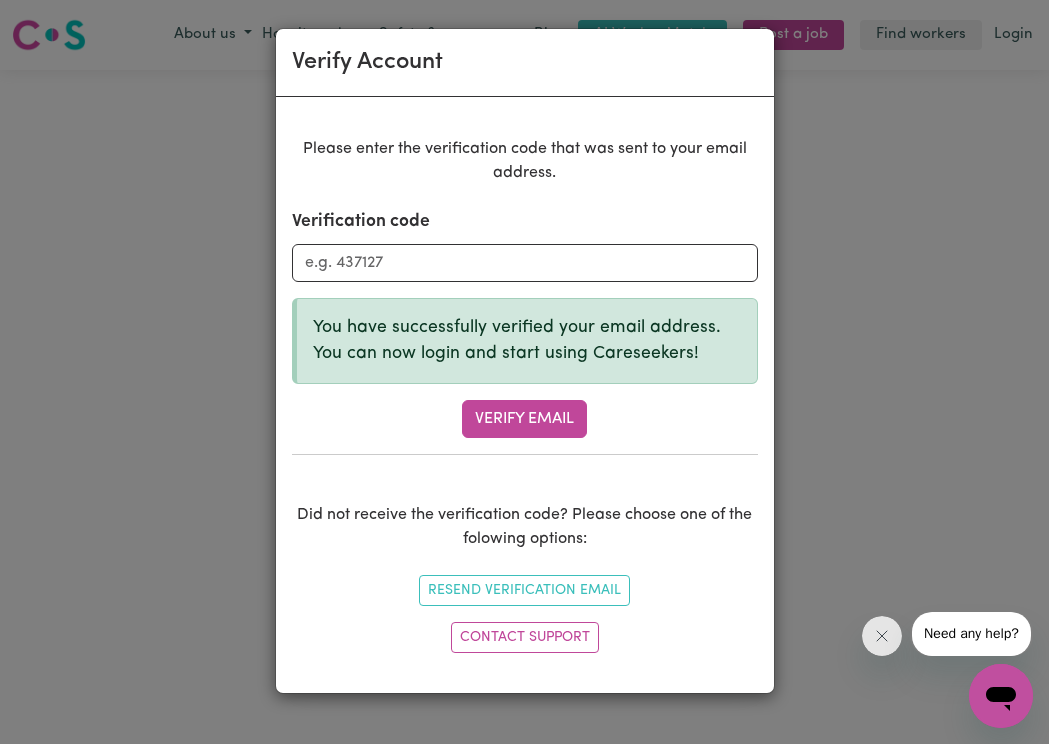 click on "Verify Account Please enter the verification code that was sent to your email address. Verification code You have successfully verified your email address. You can now login and start using Careseekers! Verify Email Did not receive the verification code? Please choose one of the folowing options: Resend Verification Email Contact Support" at bounding box center (524, 372) 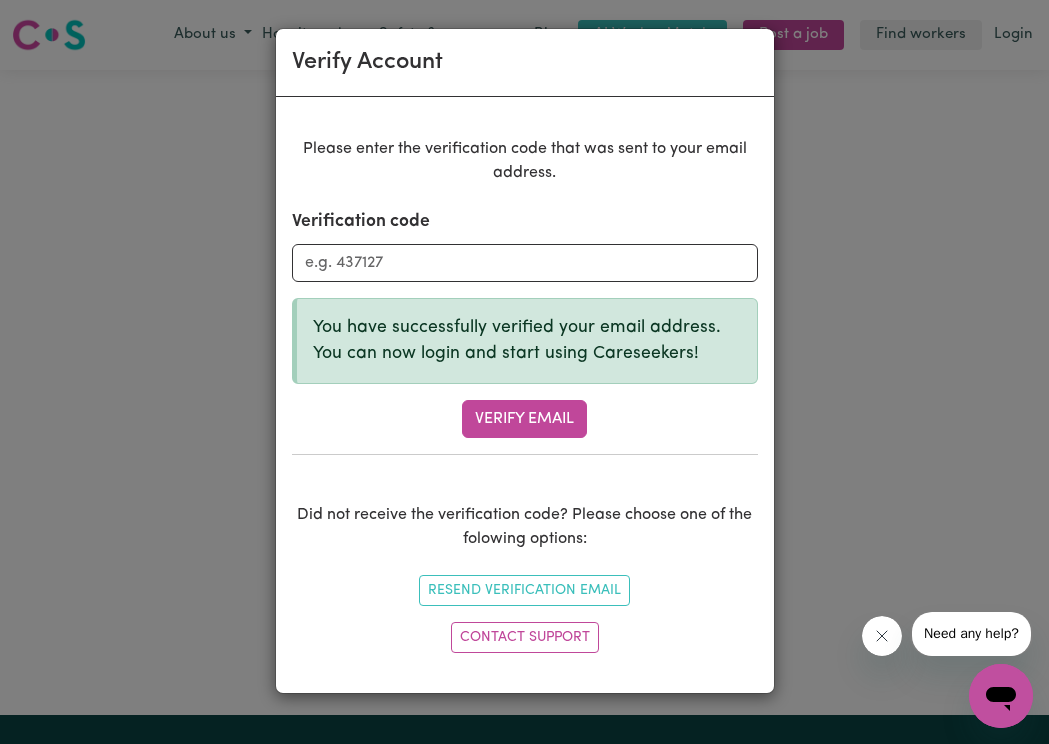 click at bounding box center [881, 636] 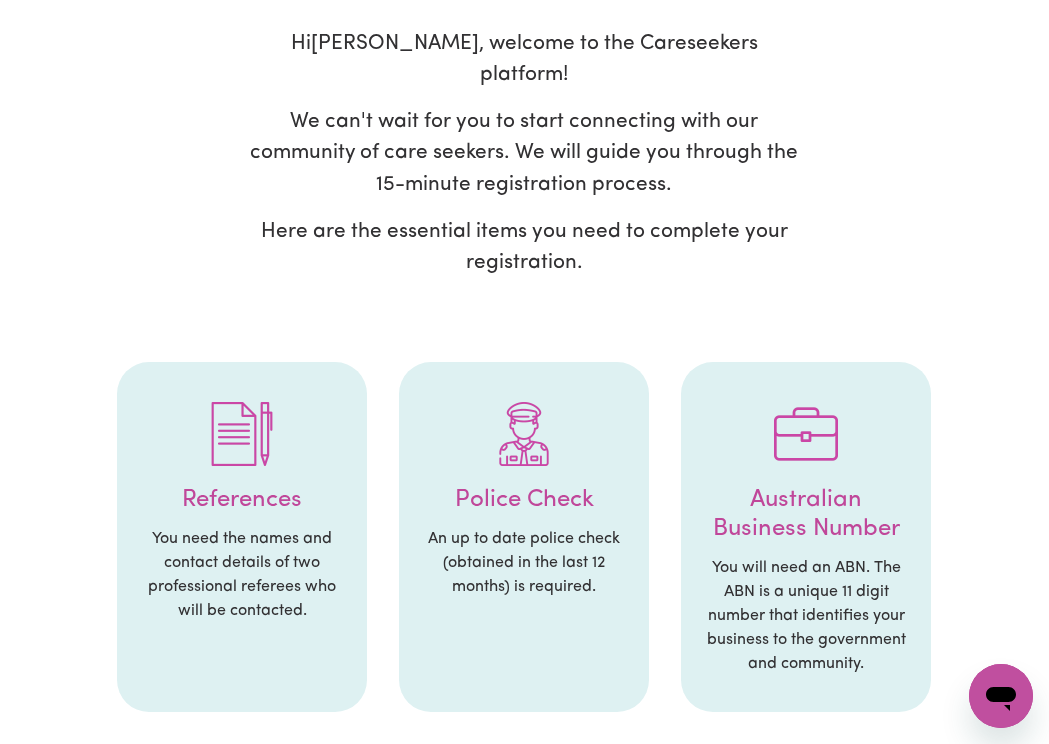 scroll, scrollTop: 152, scrollLeft: 0, axis: vertical 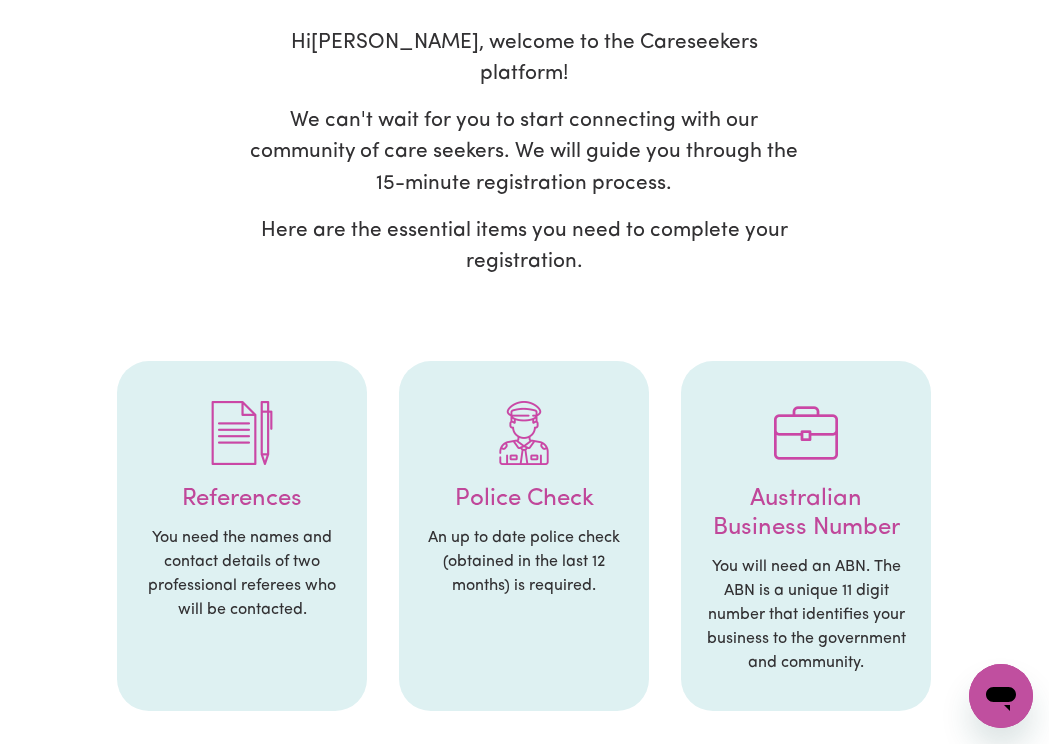 click on "An up to date police check (obtained in the last 12 months) is required." at bounding box center (524, 562) 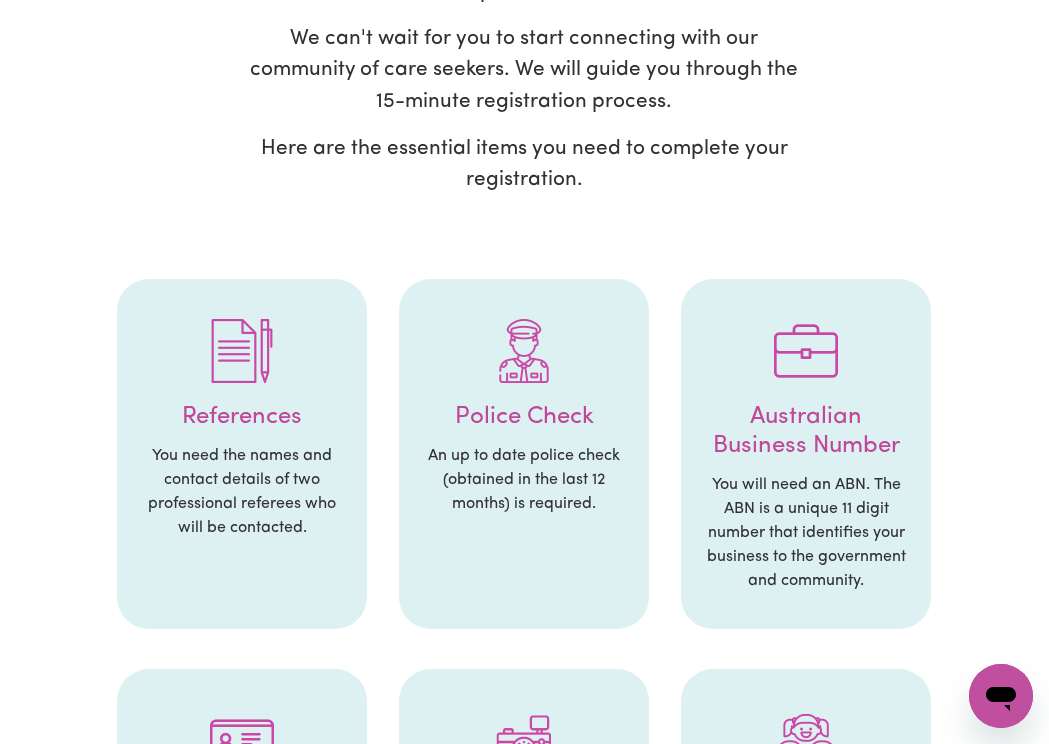 click on "References" at bounding box center (242, 417) 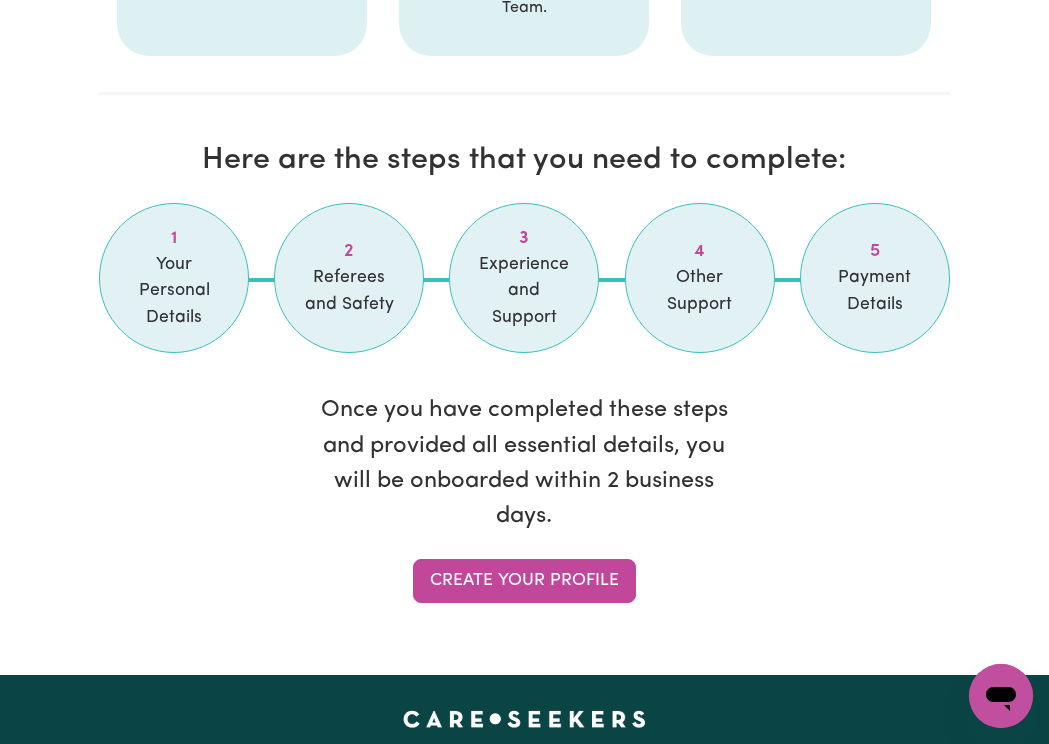 scroll, scrollTop: 1785, scrollLeft: 0, axis: vertical 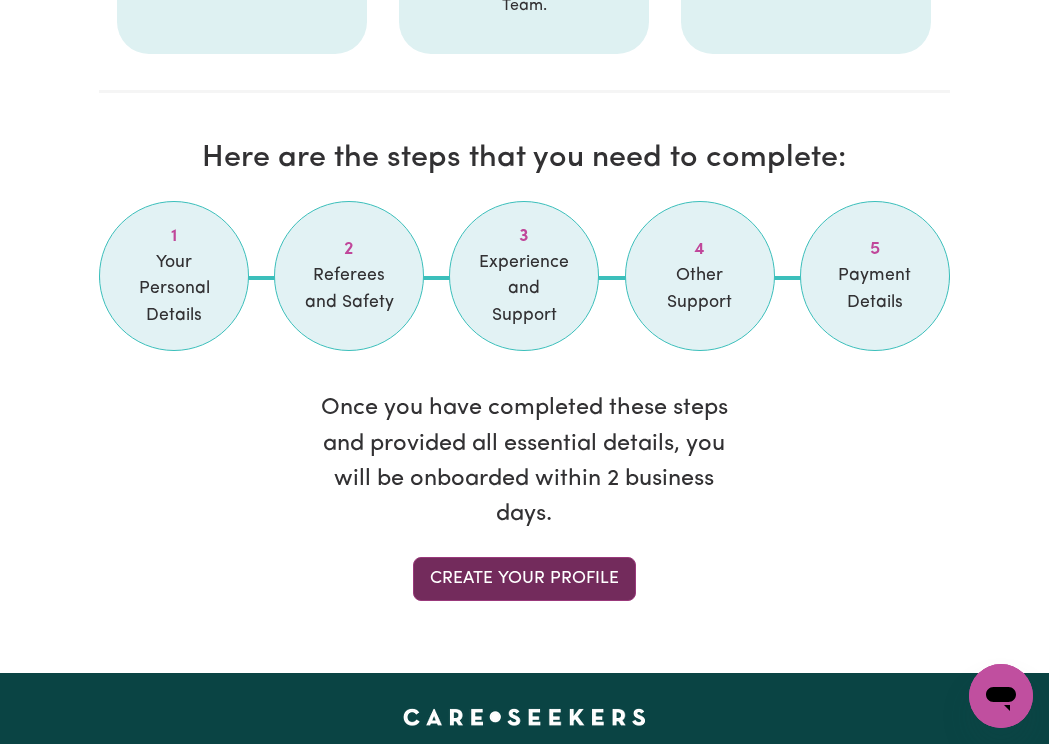 click on "Create your profile" at bounding box center (524, 579) 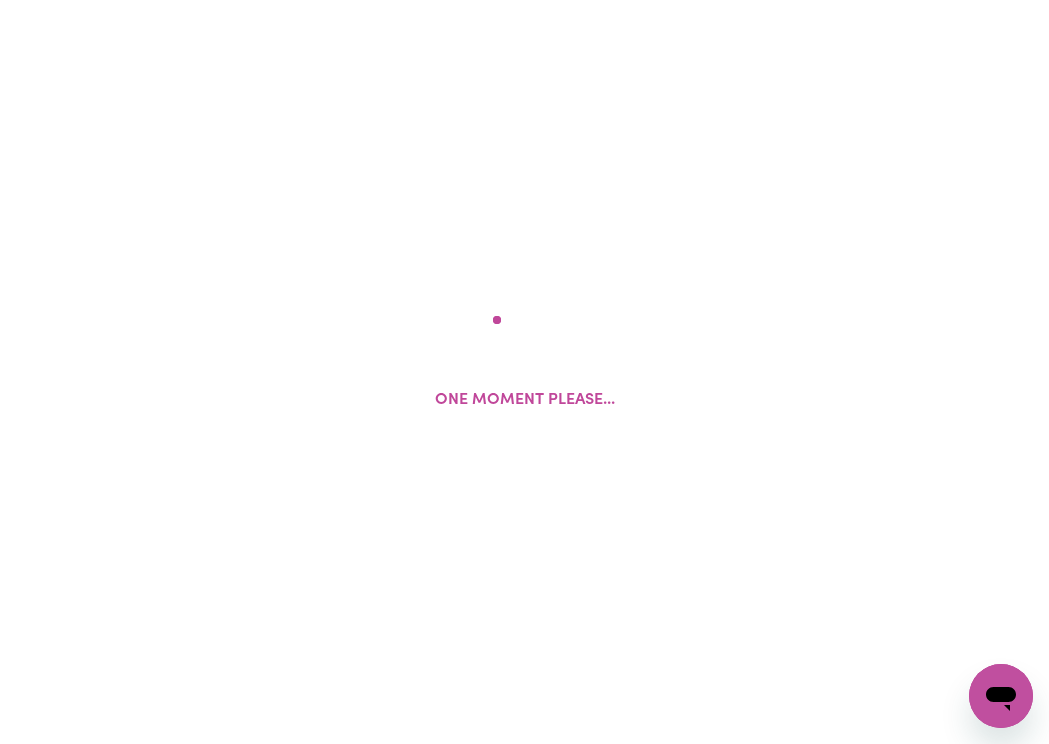 scroll, scrollTop: 0, scrollLeft: 0, axis: both 